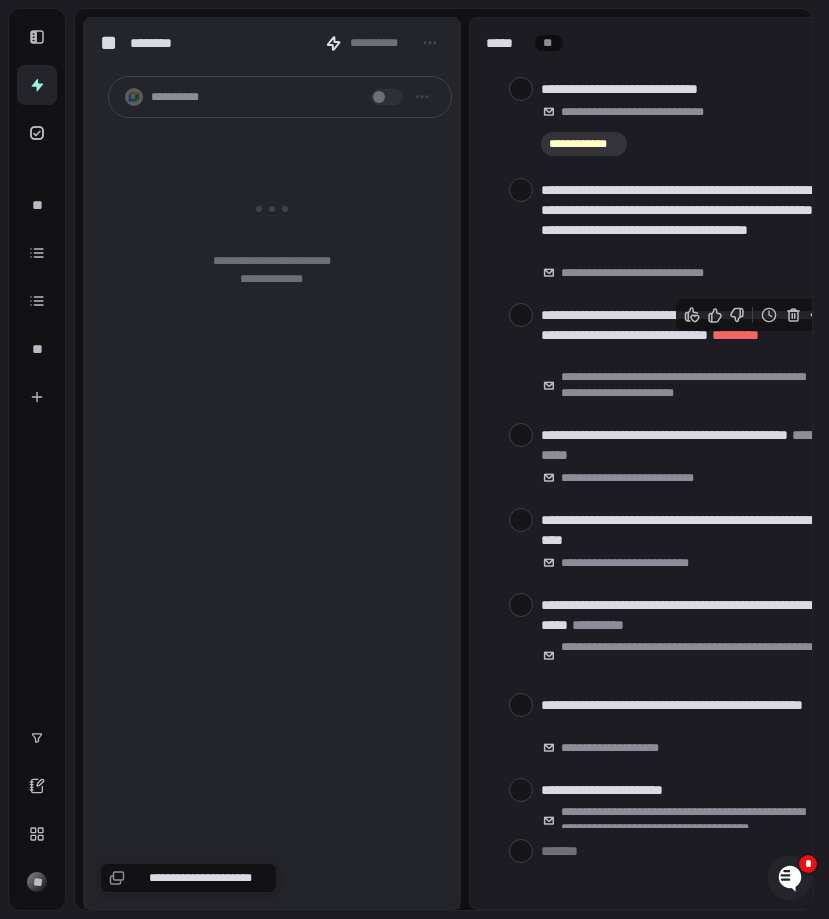 scroll, scrollTop: 0, scrollLeft: 0, axis: both 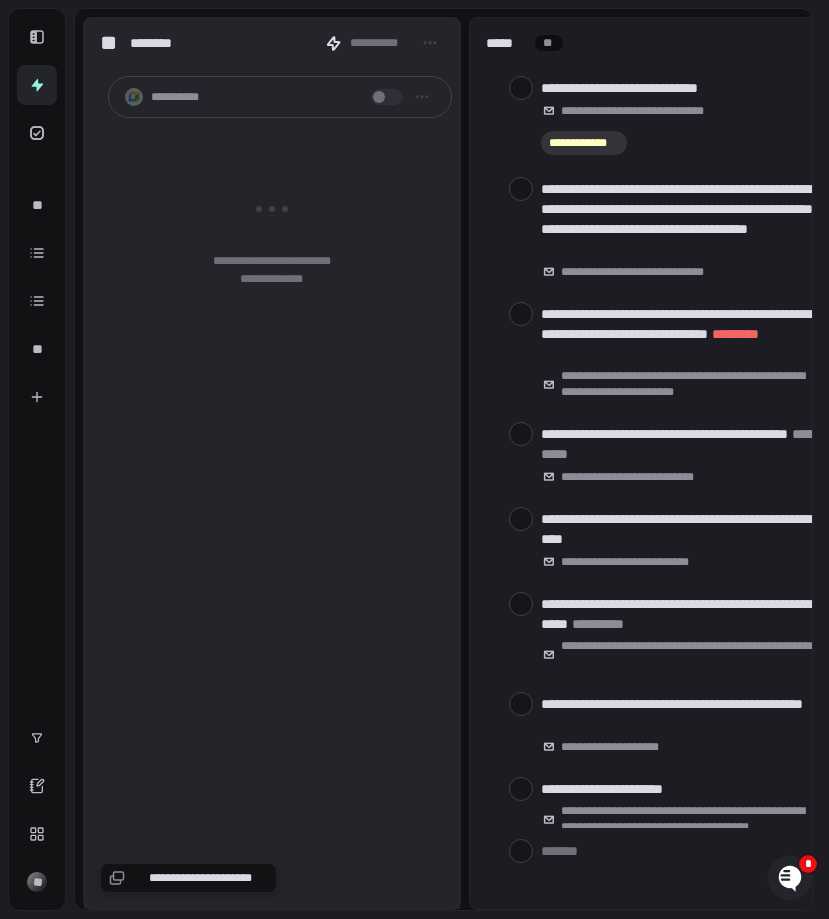 type on "*" 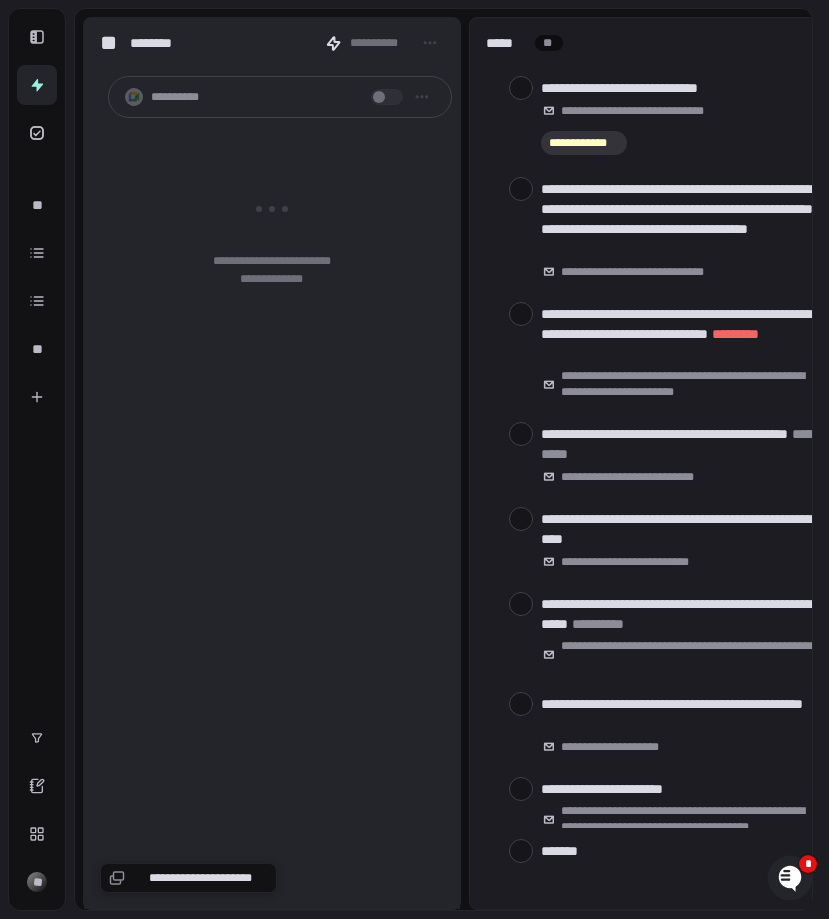 click at bounding box center [681, 850] 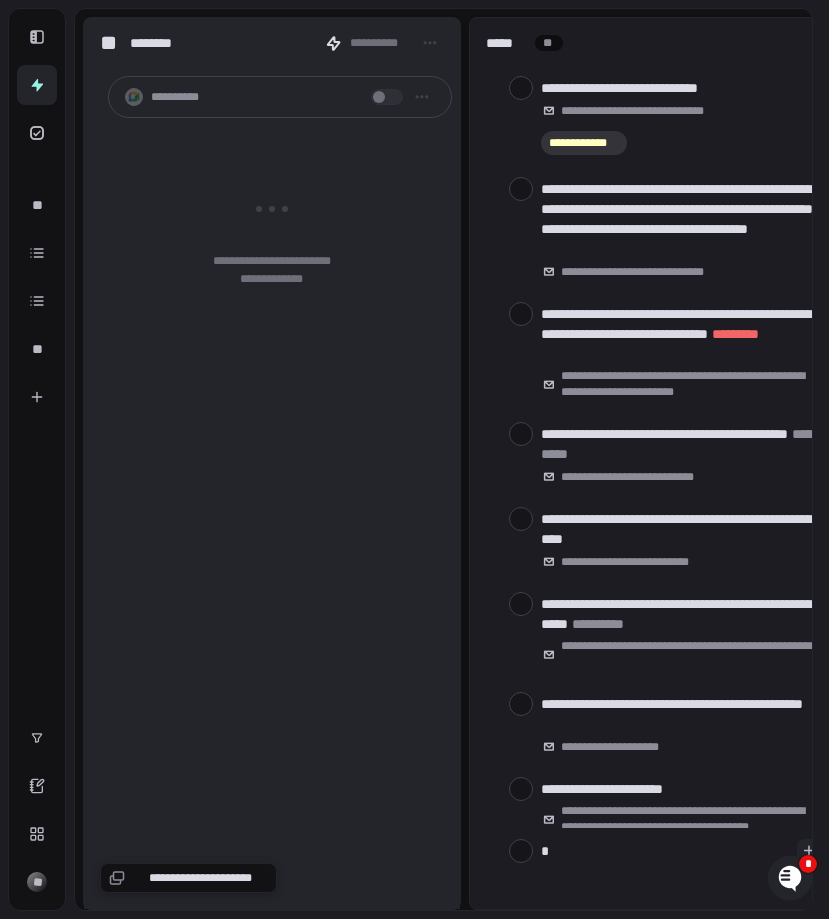 type on "**" 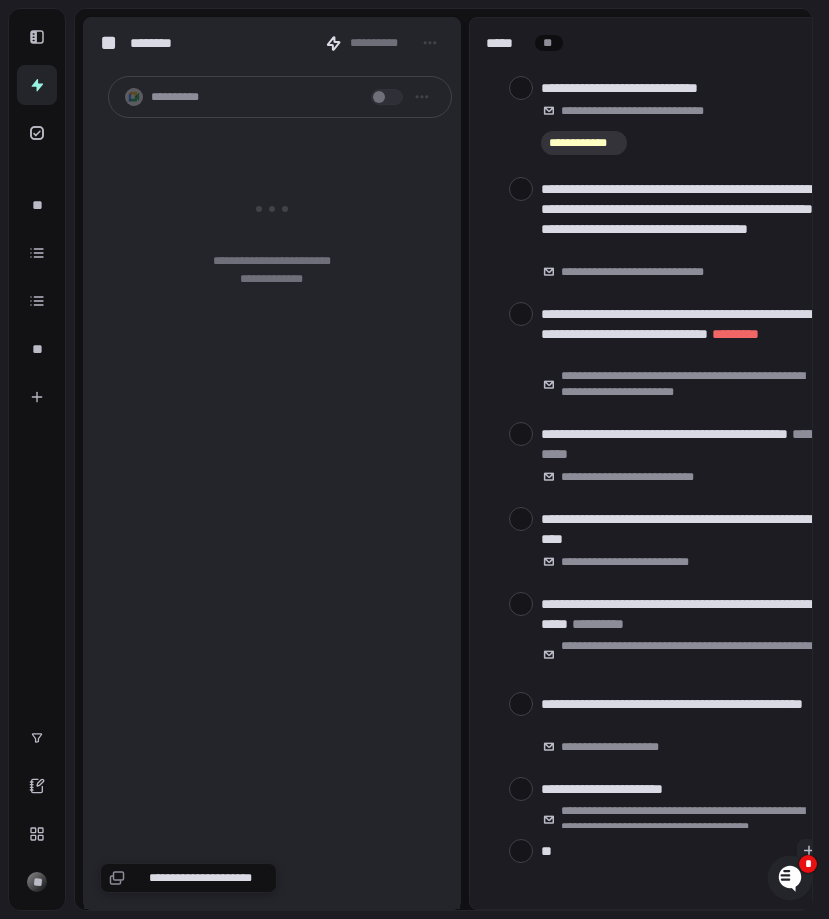 type on "***" 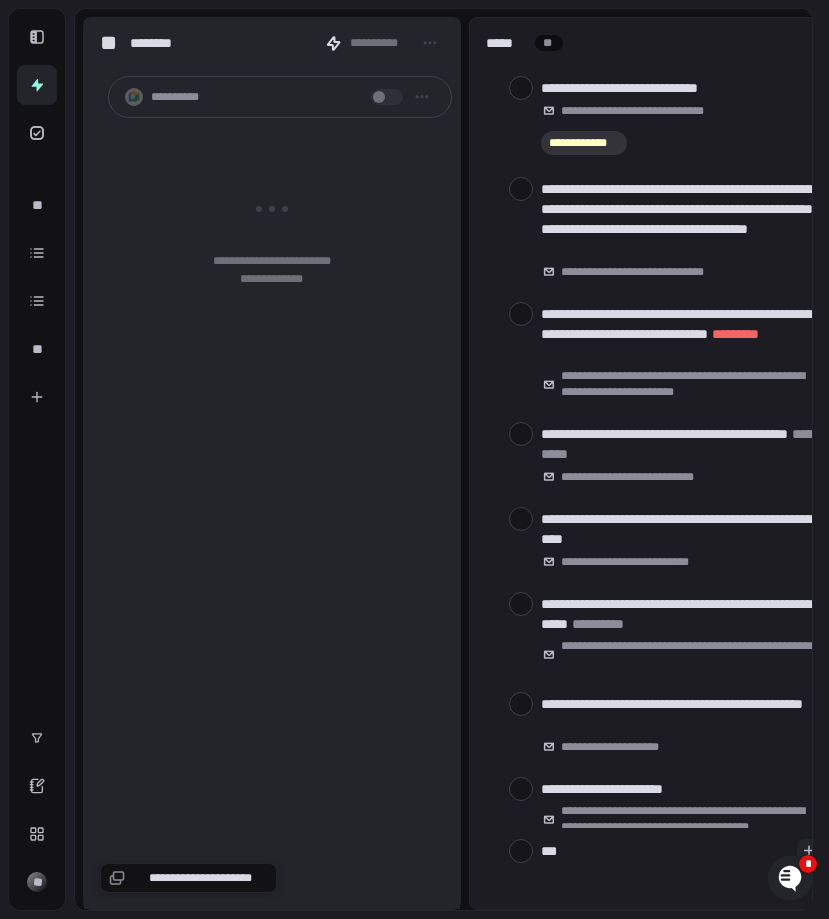 type on "****" 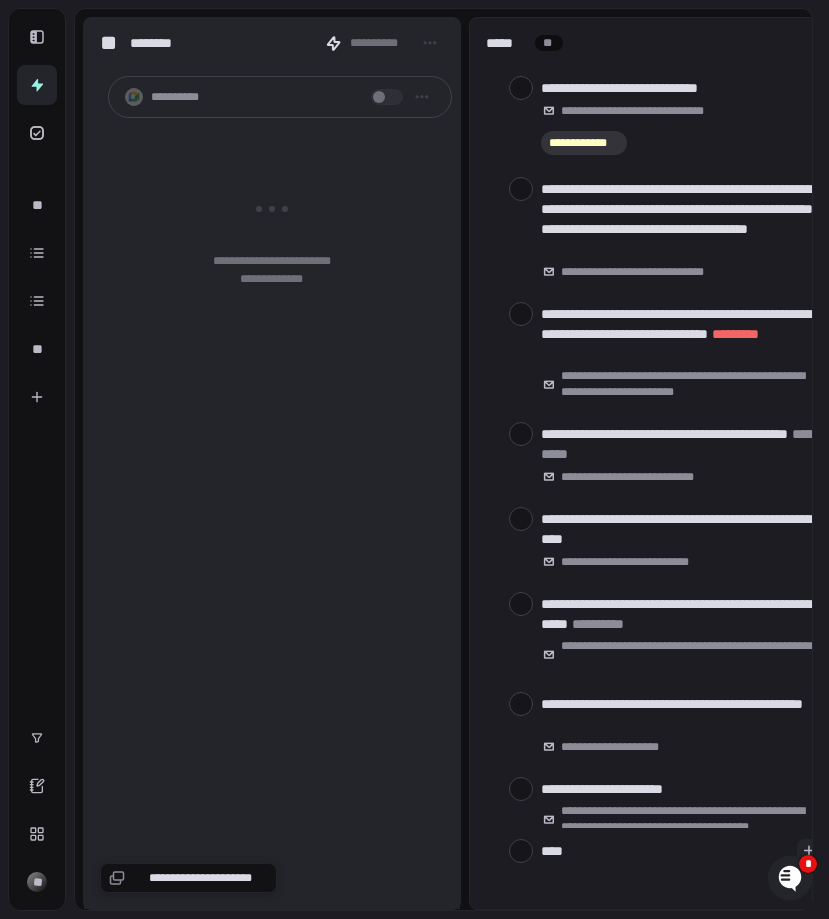 type on "*" 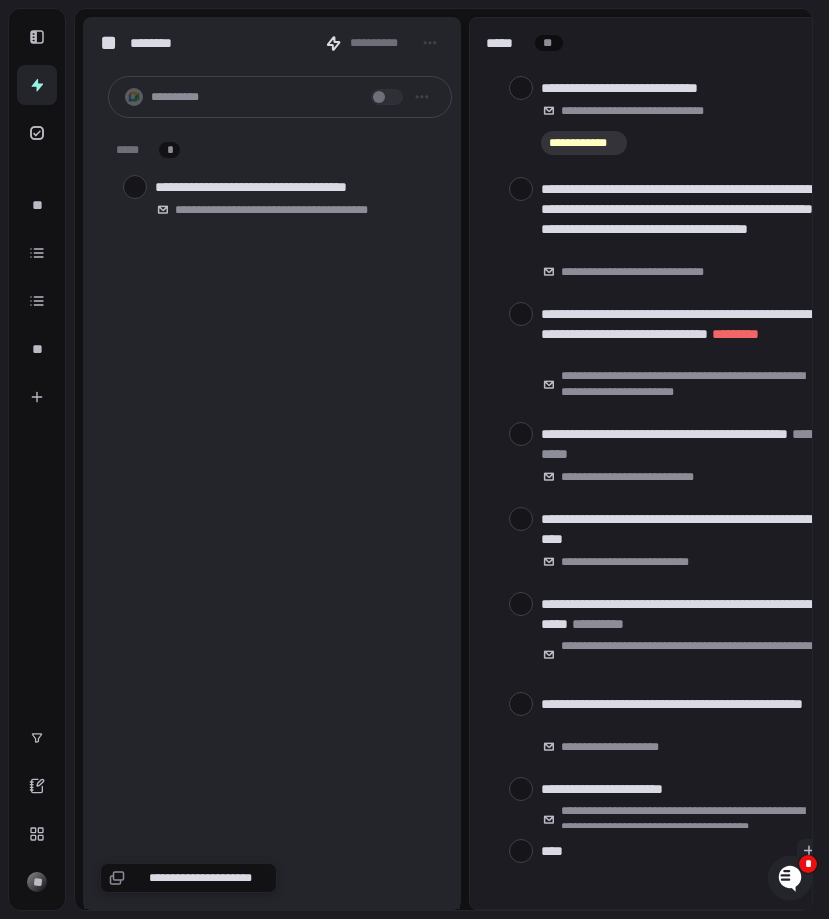 type on "*****" 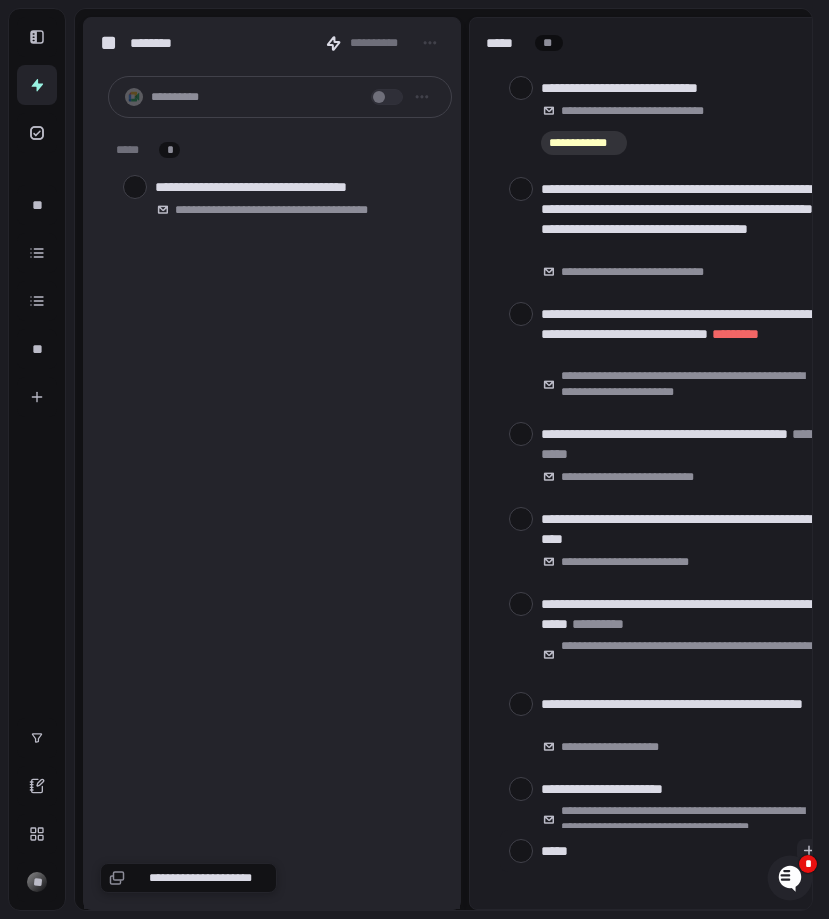type on "******" 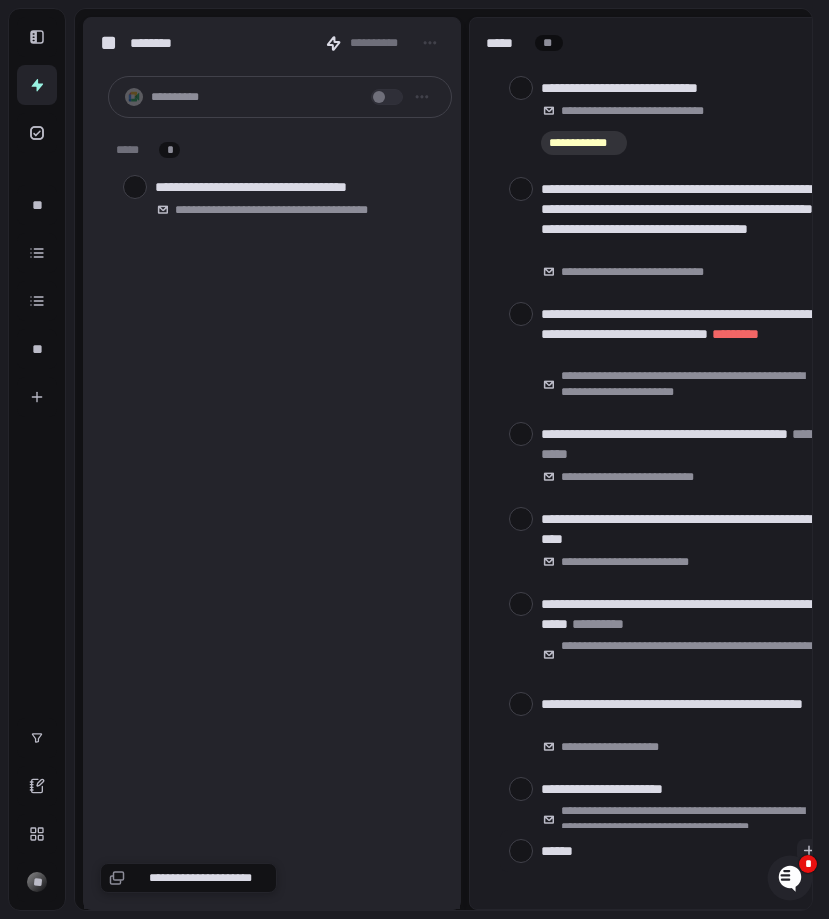 type on "*" 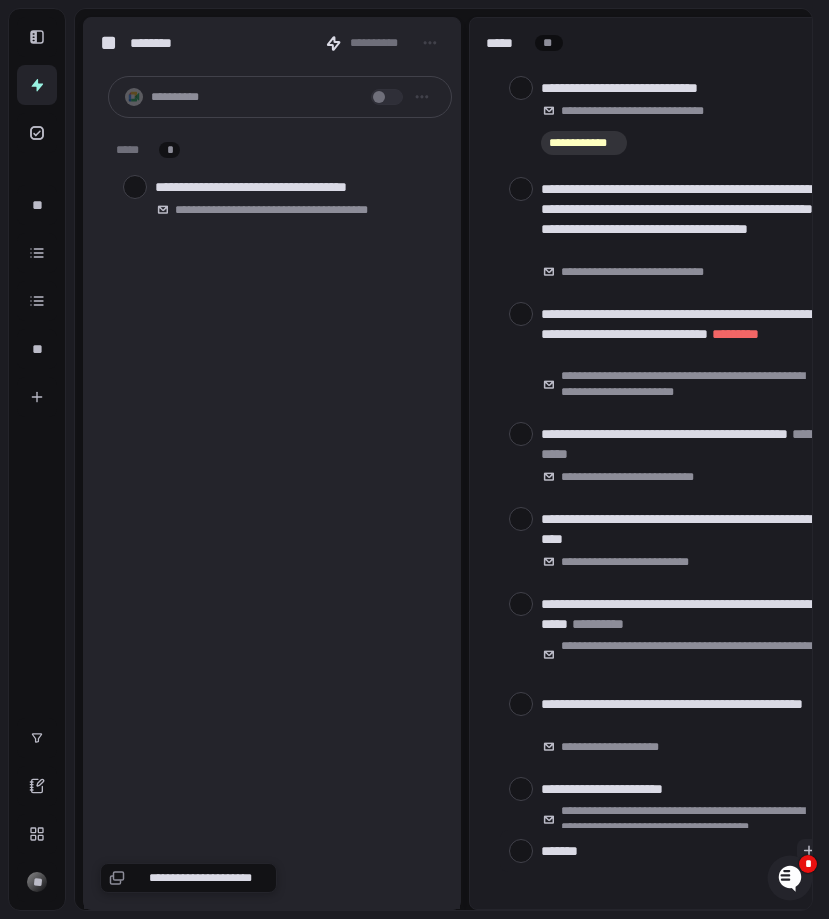 type on "*" 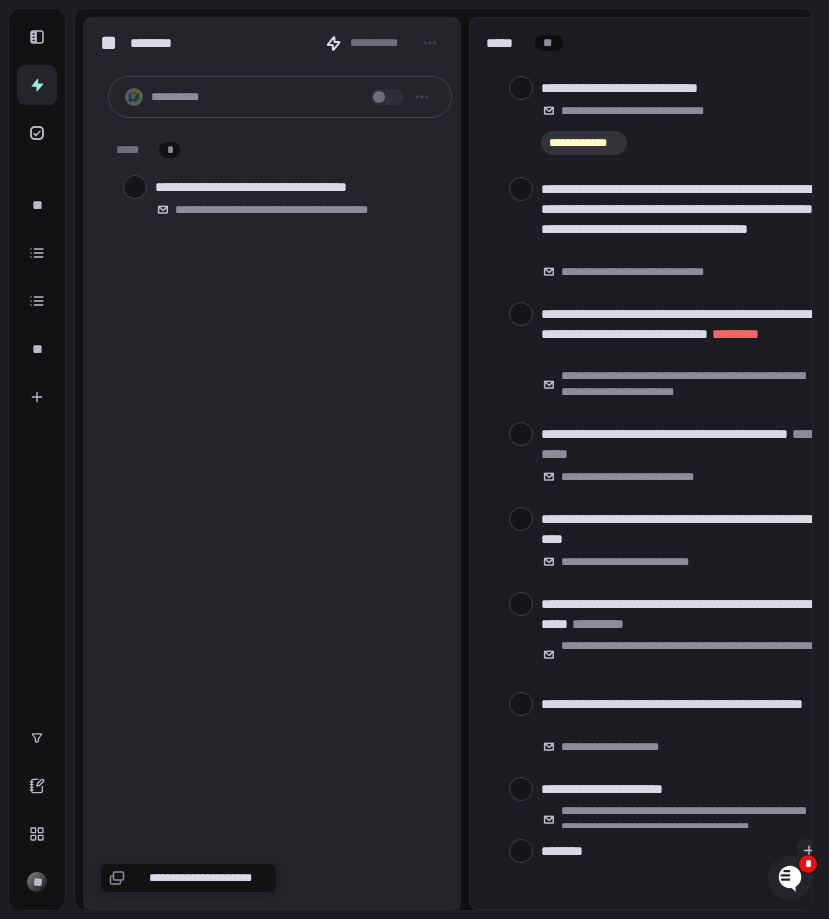 type on "*********" 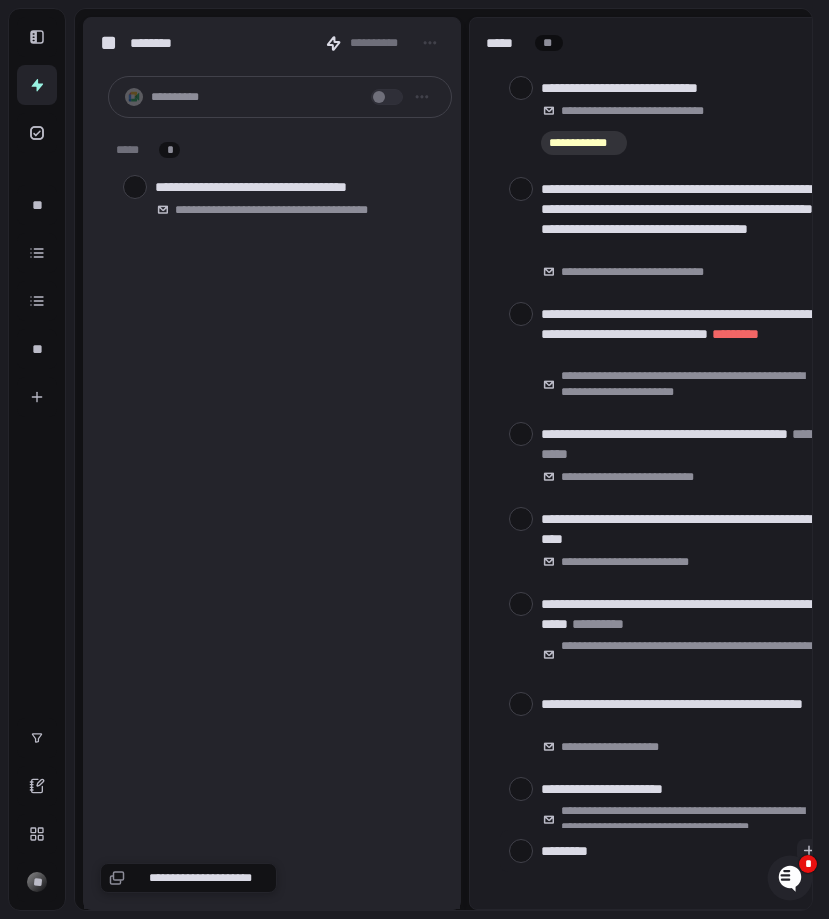 type on "*********" 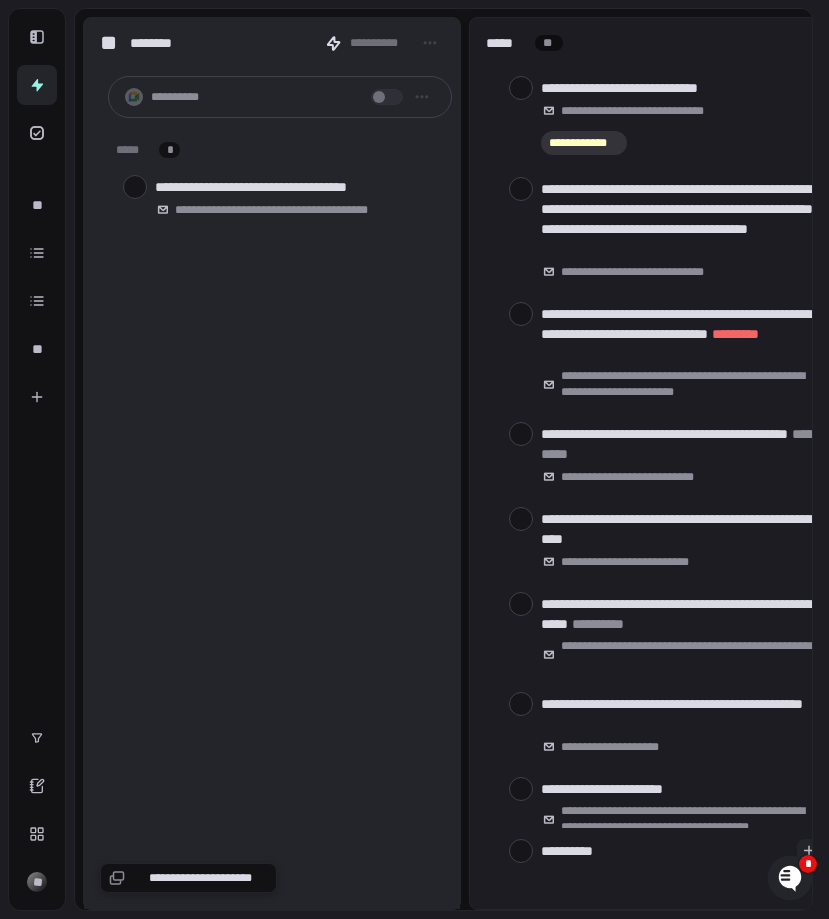 type on "**********" 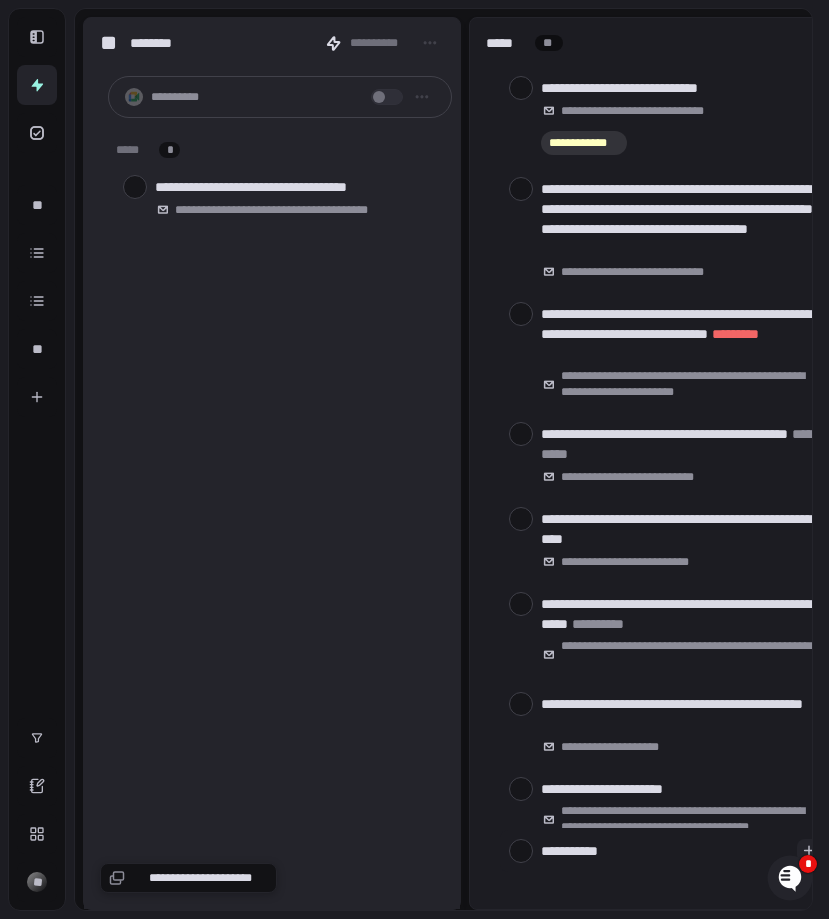 type on "**********" 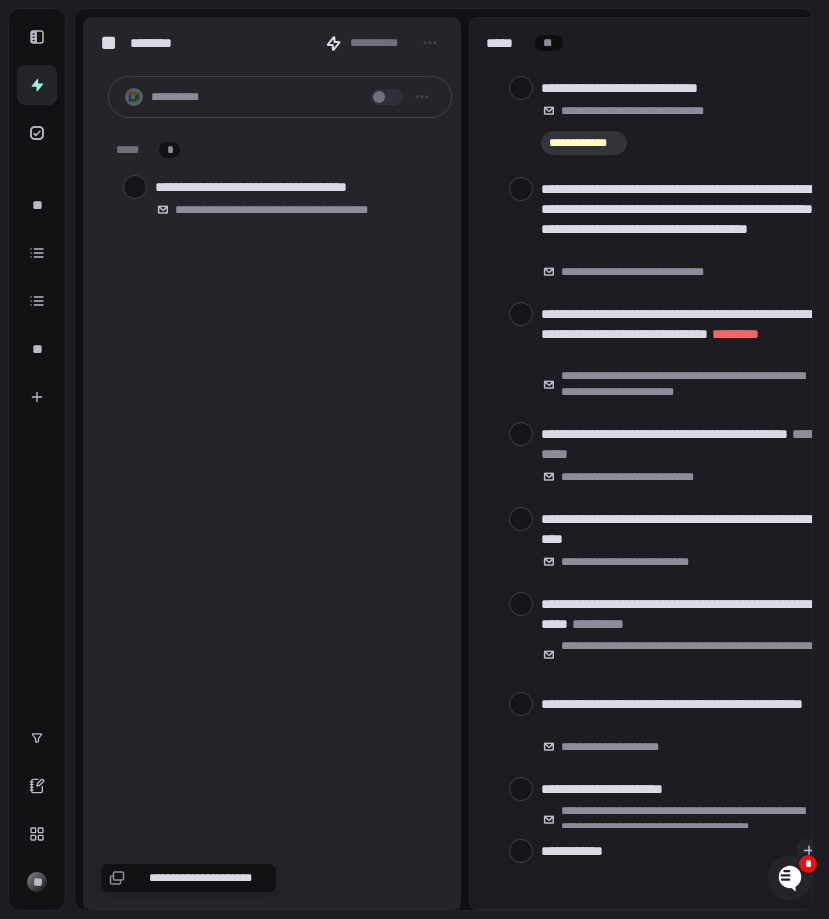 type on "**********" 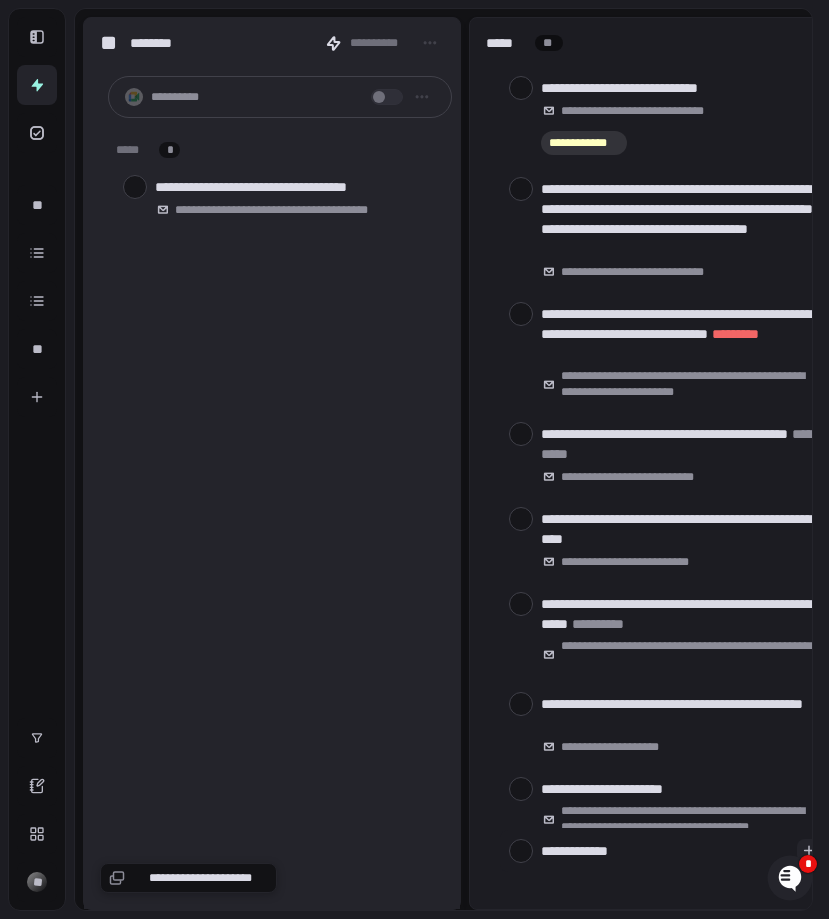 type on "**********" 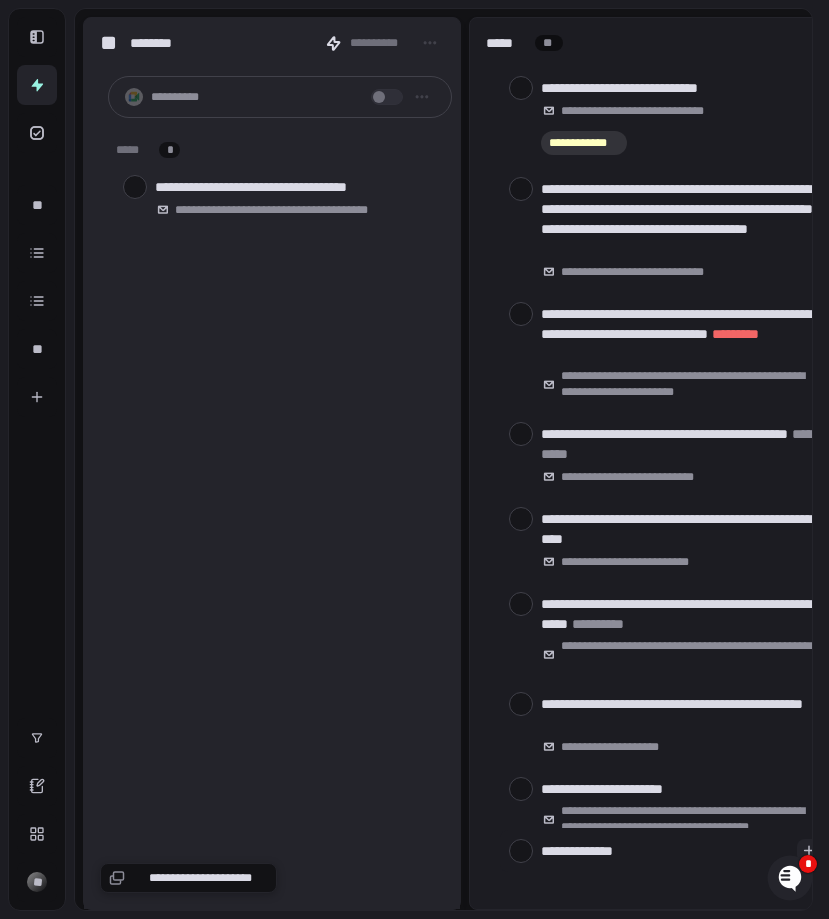 type on "**********" 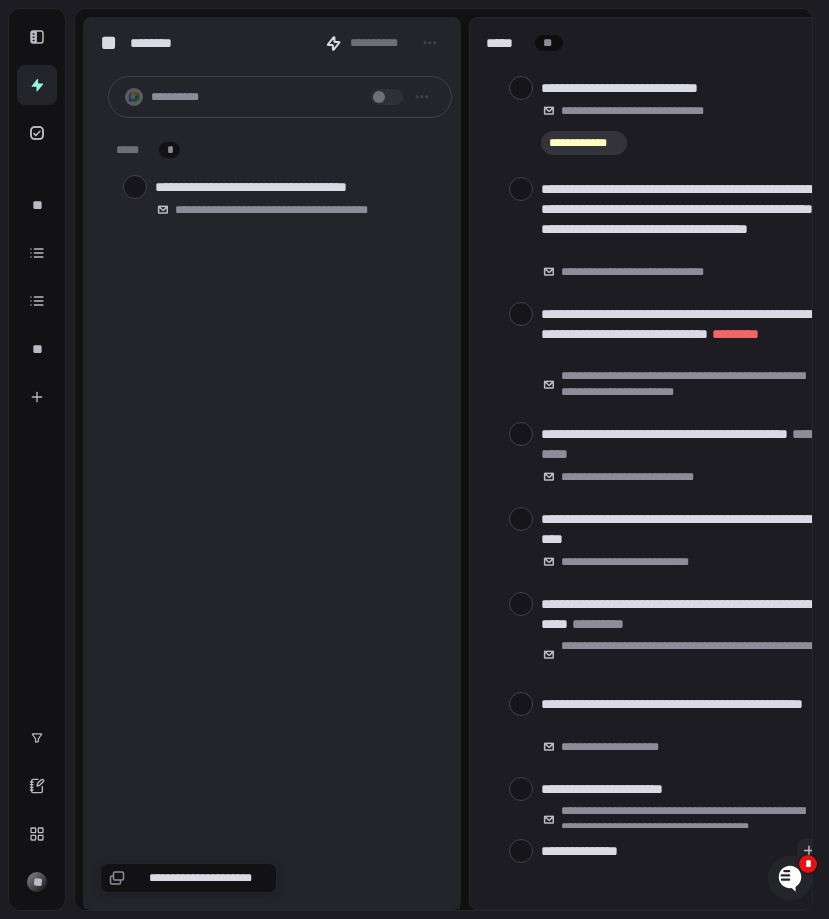 type on "**********" 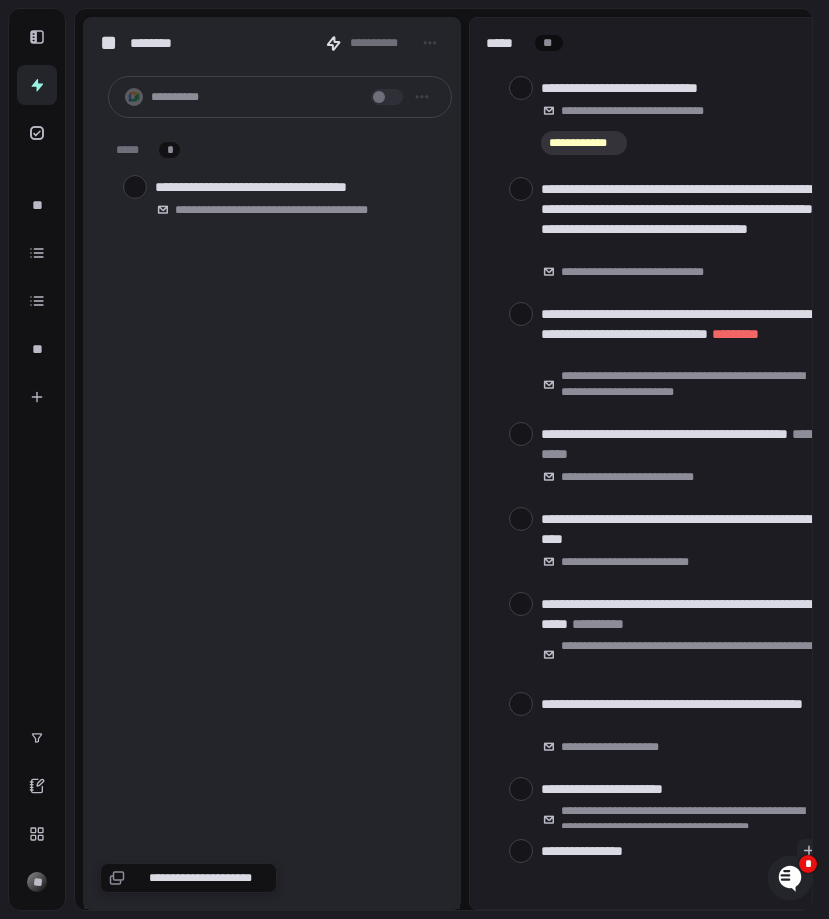 type on "**********" 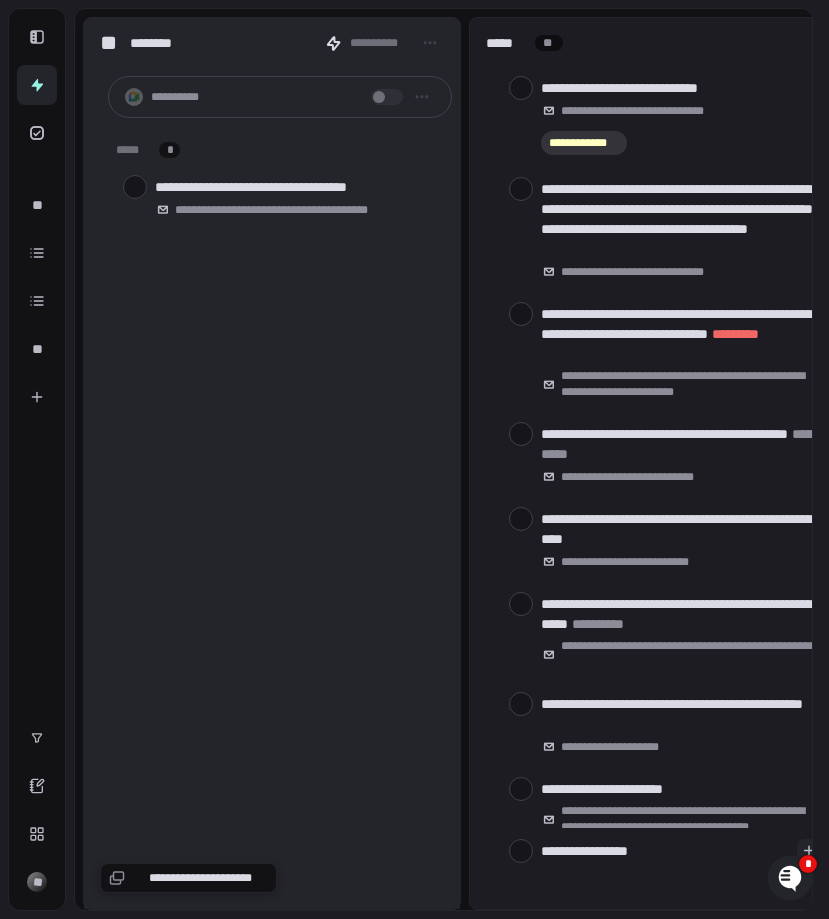 type on "**********" 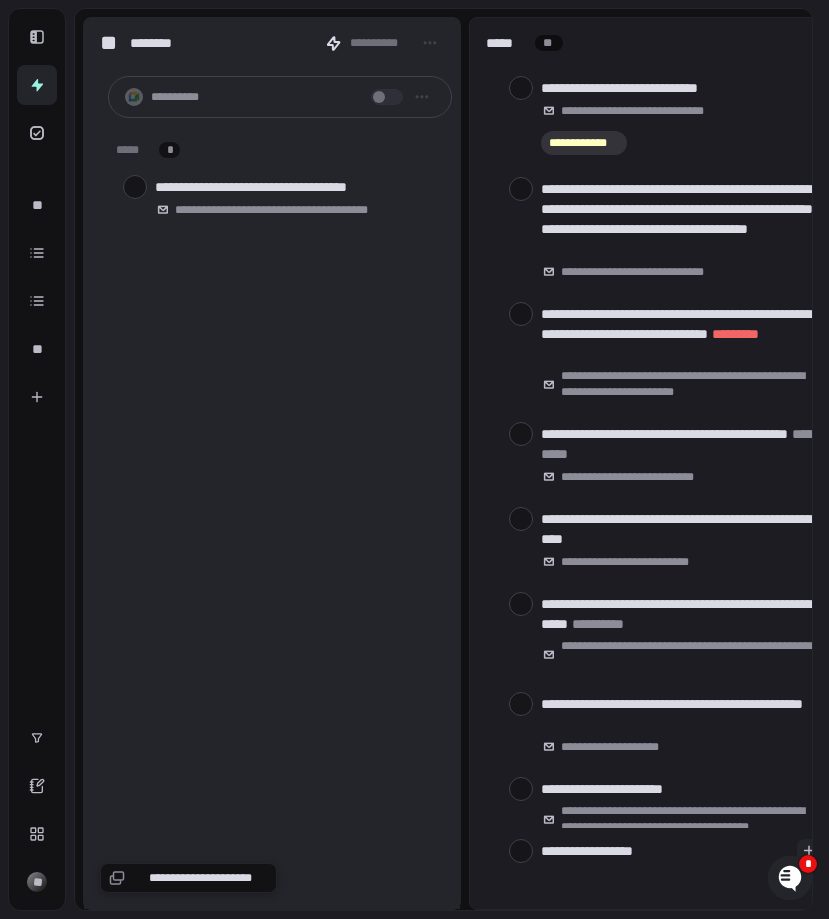 type on "**********" 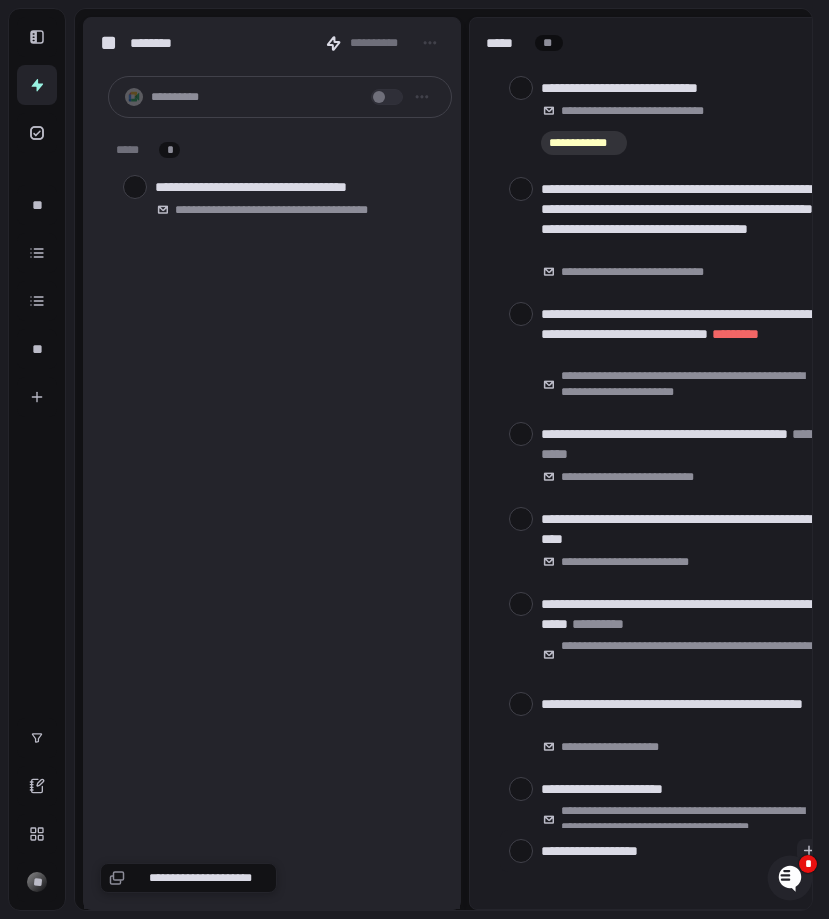 type on "**********" 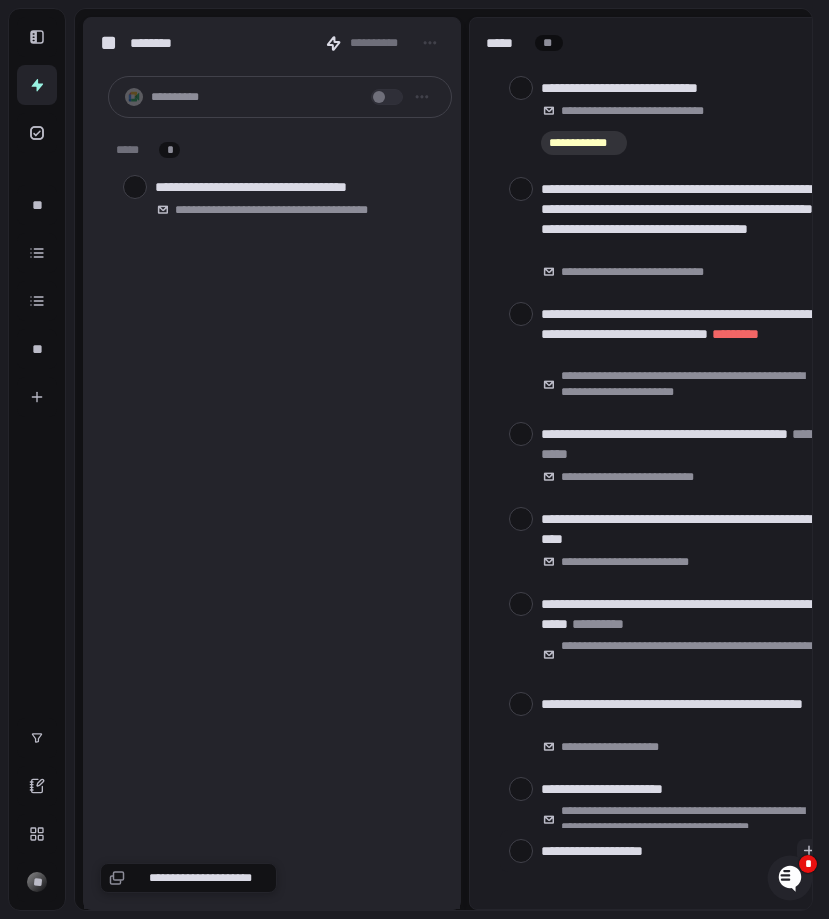 type on "**********" 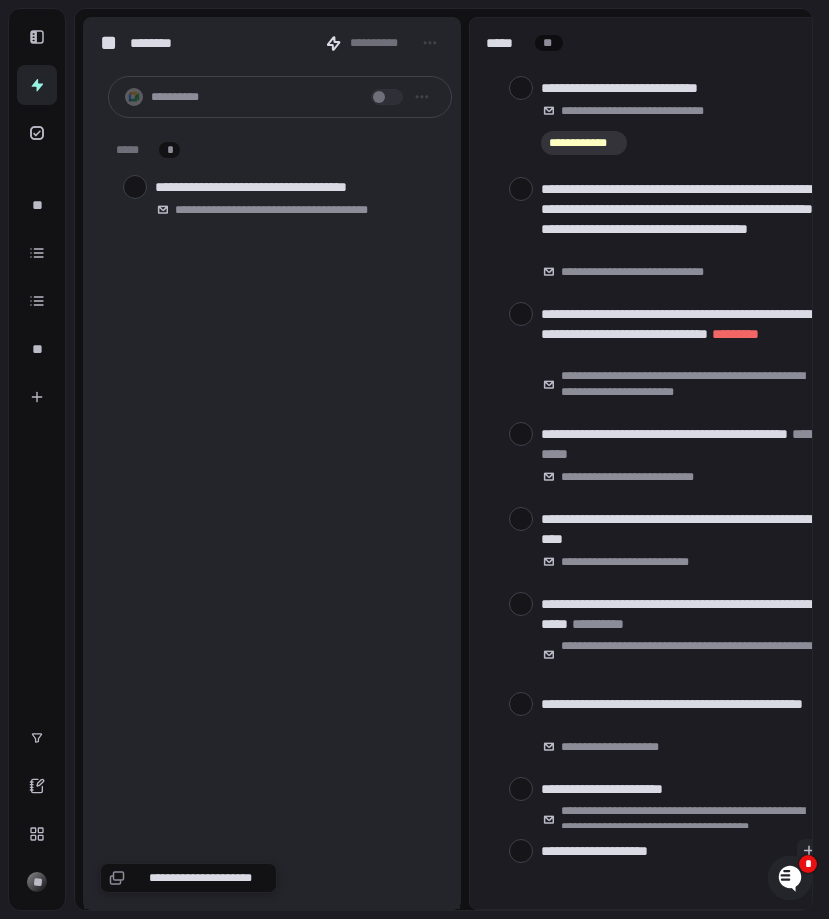 type on "**********" 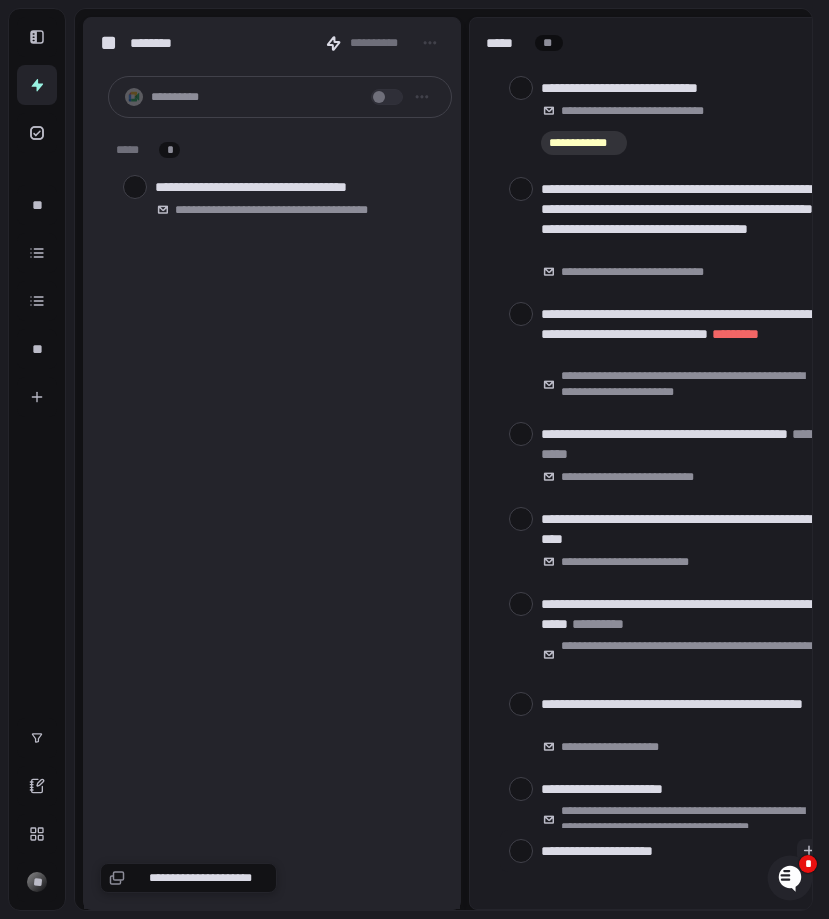 type on "**********" 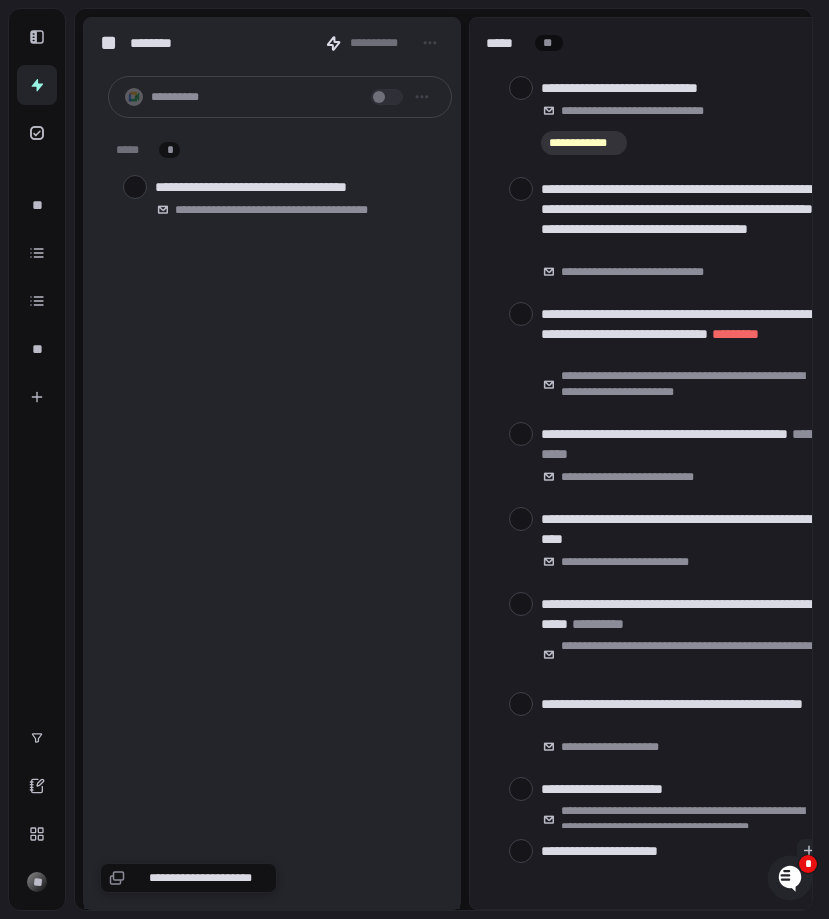 type on "**********" 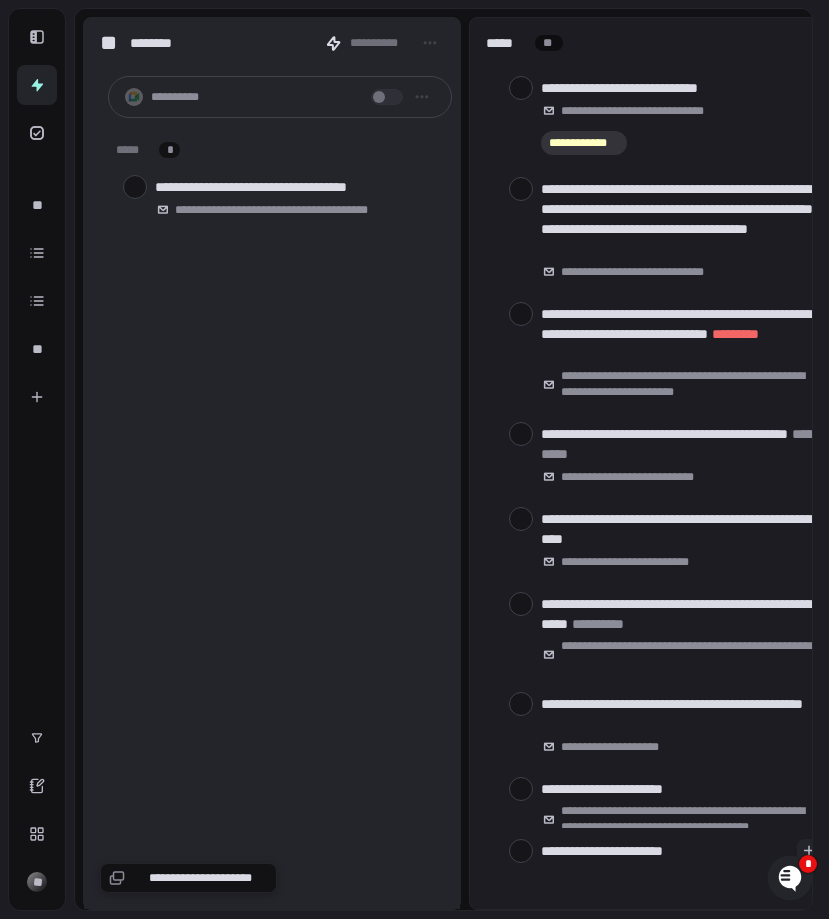 type on "**********" 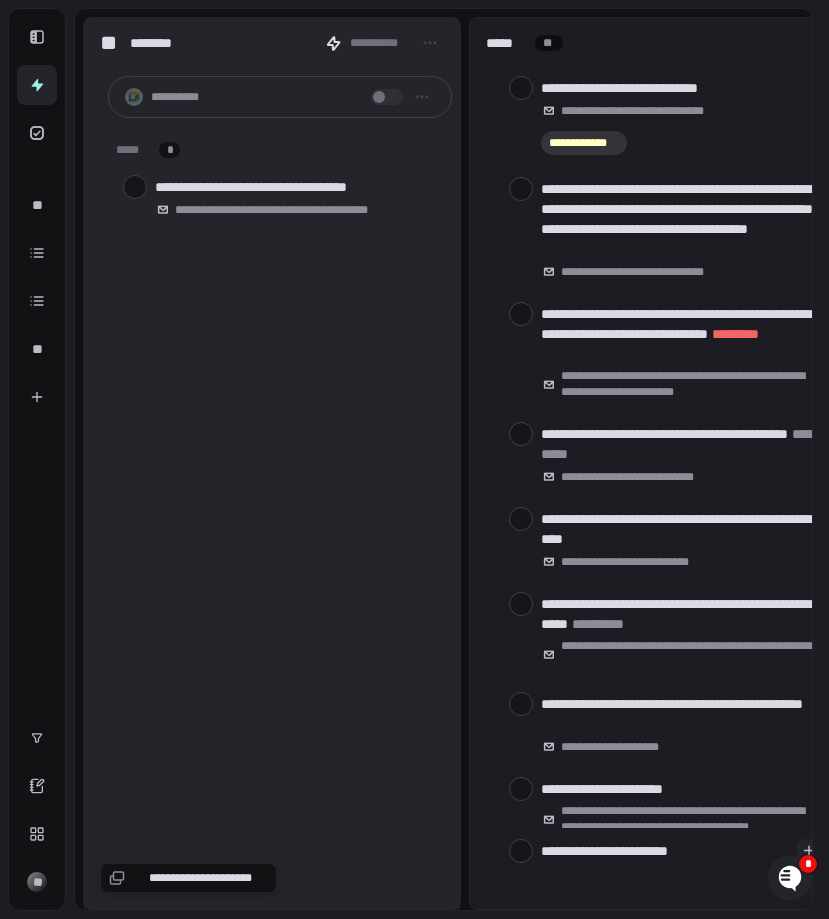 type on "**********" 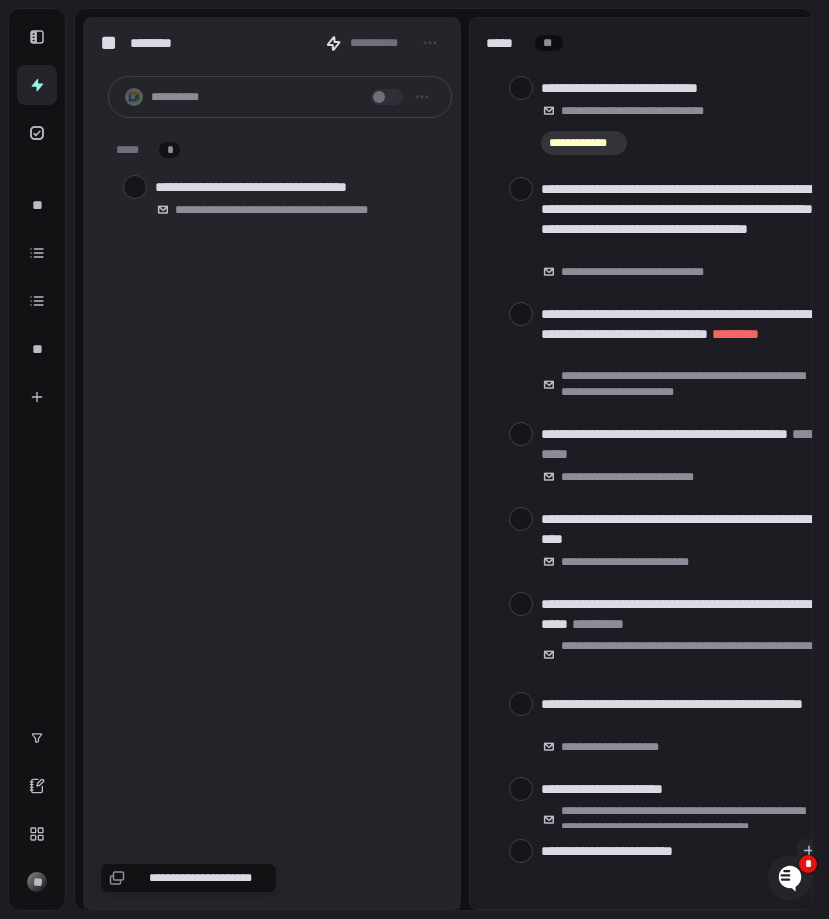 type on "**********" 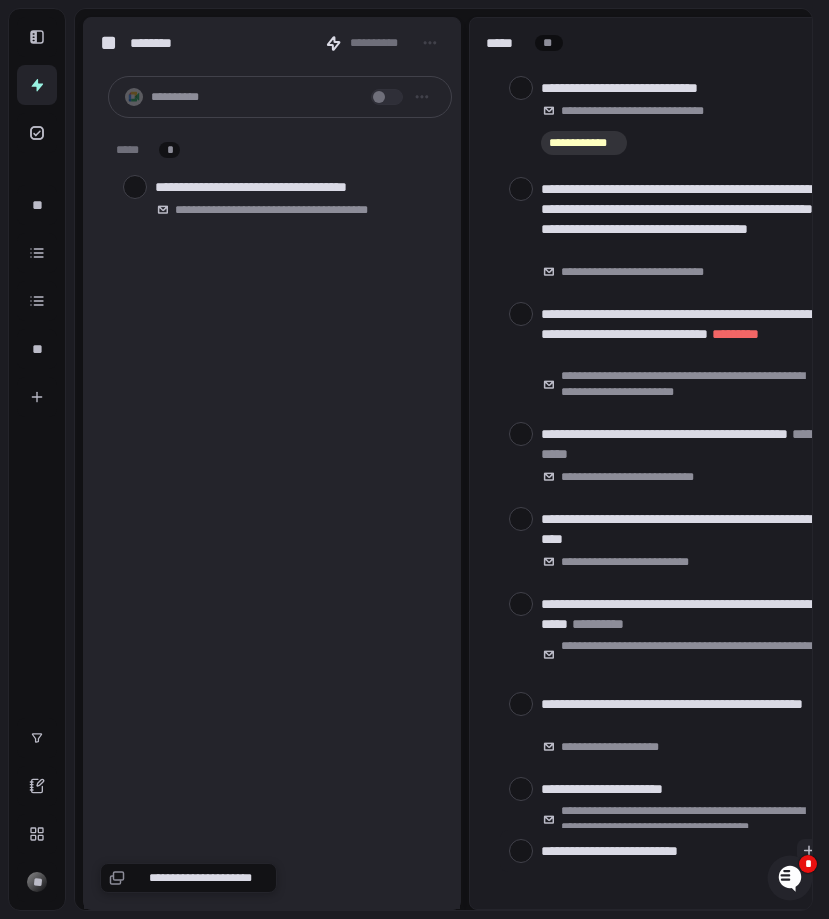 type on "**********" 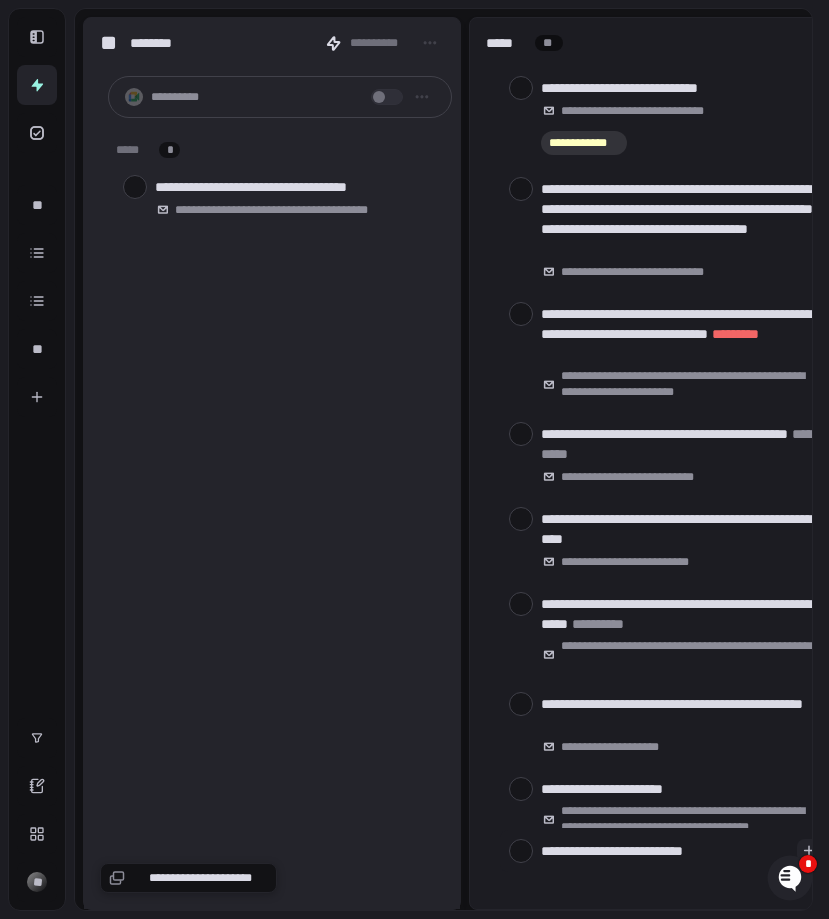 type on "**********" 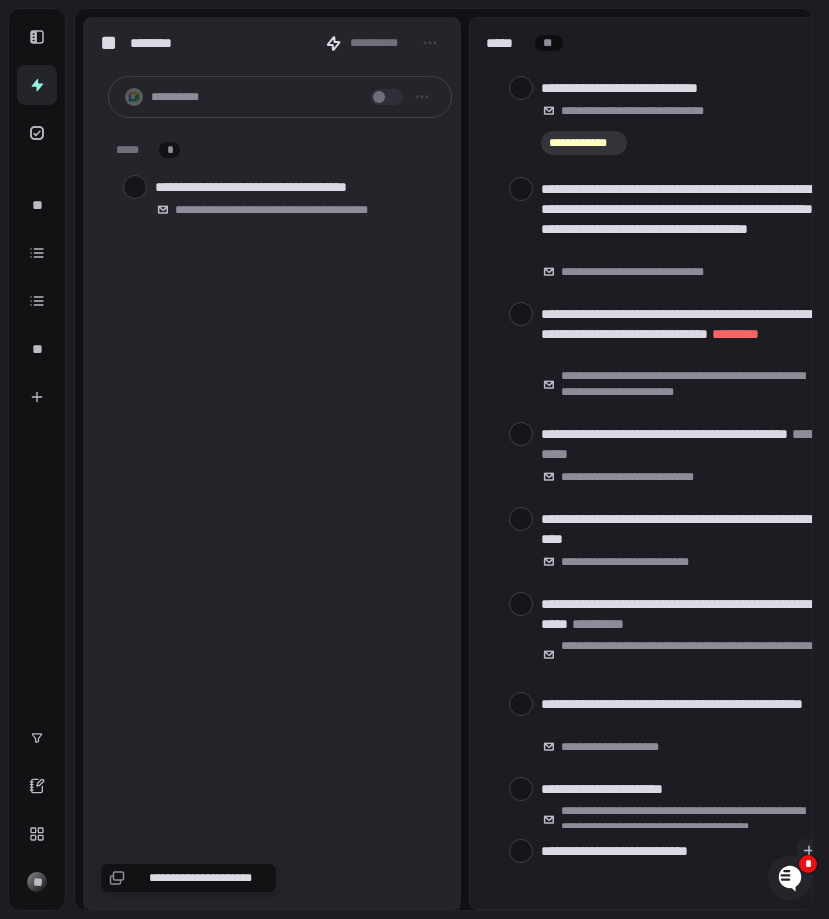 type on "**********" 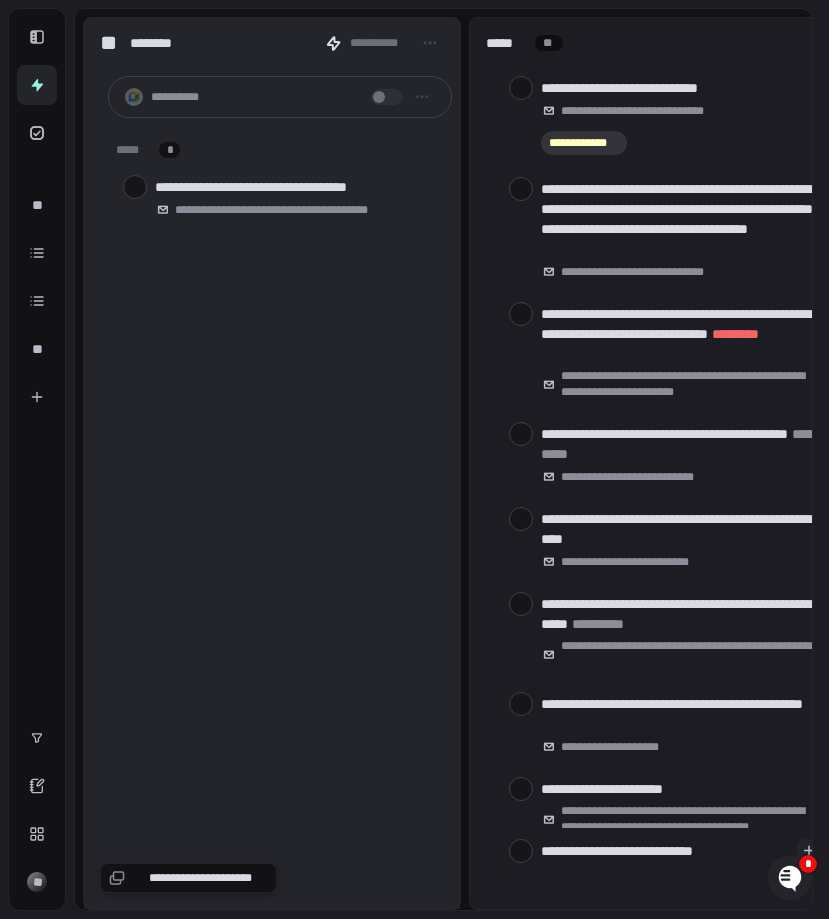 type on "**********" 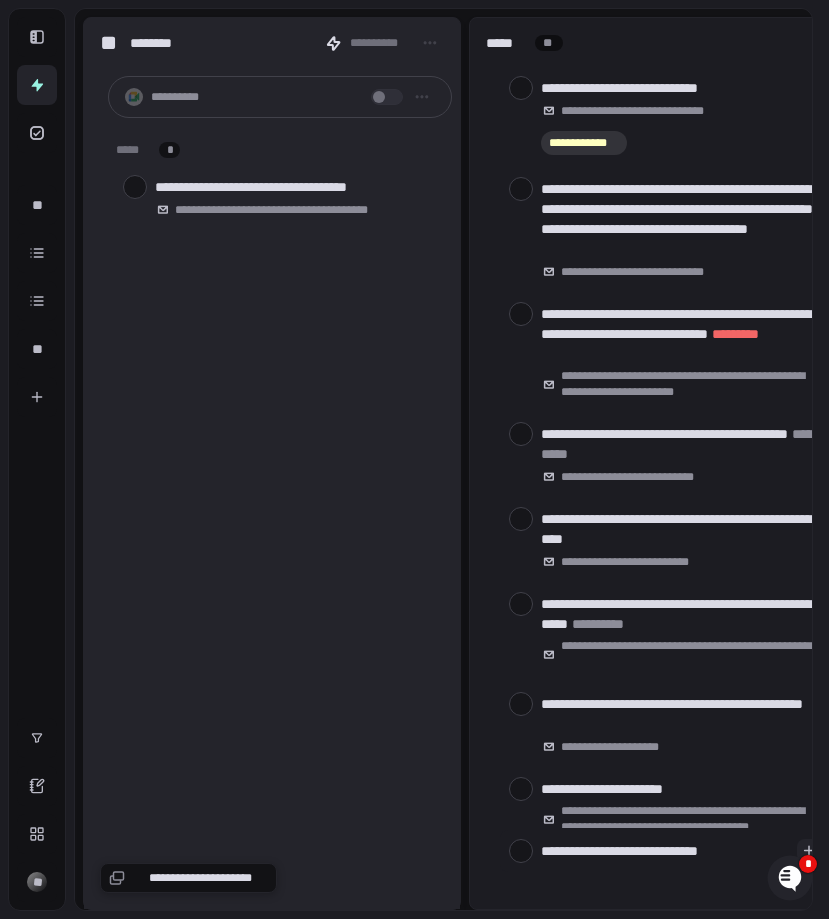 type on "**********" 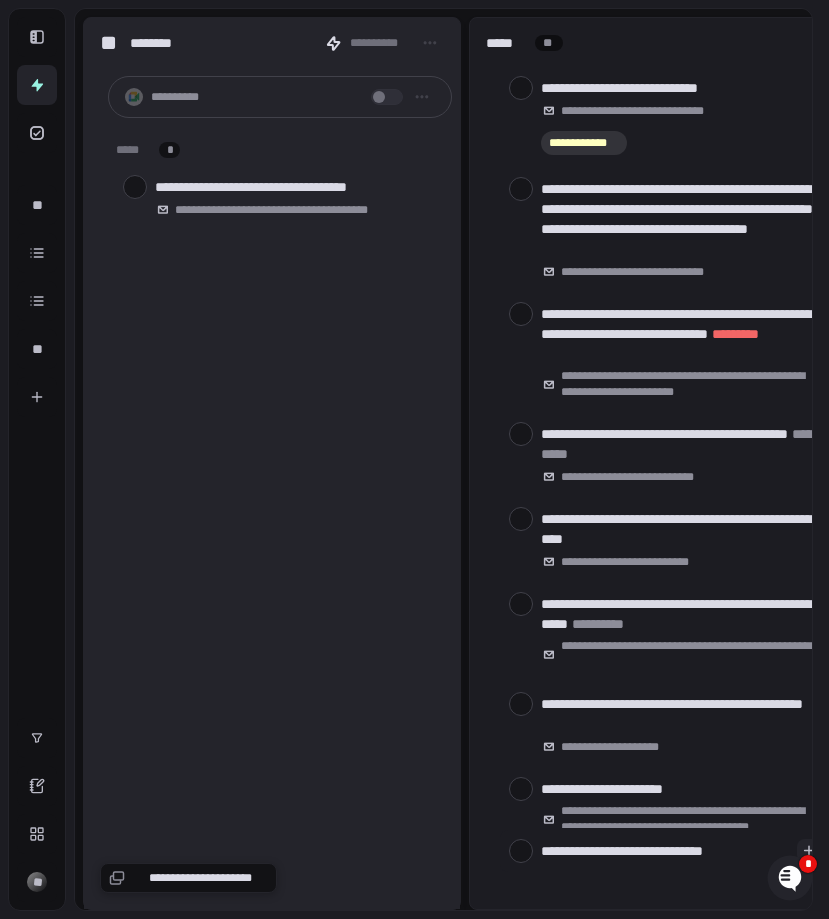 type on "**********" 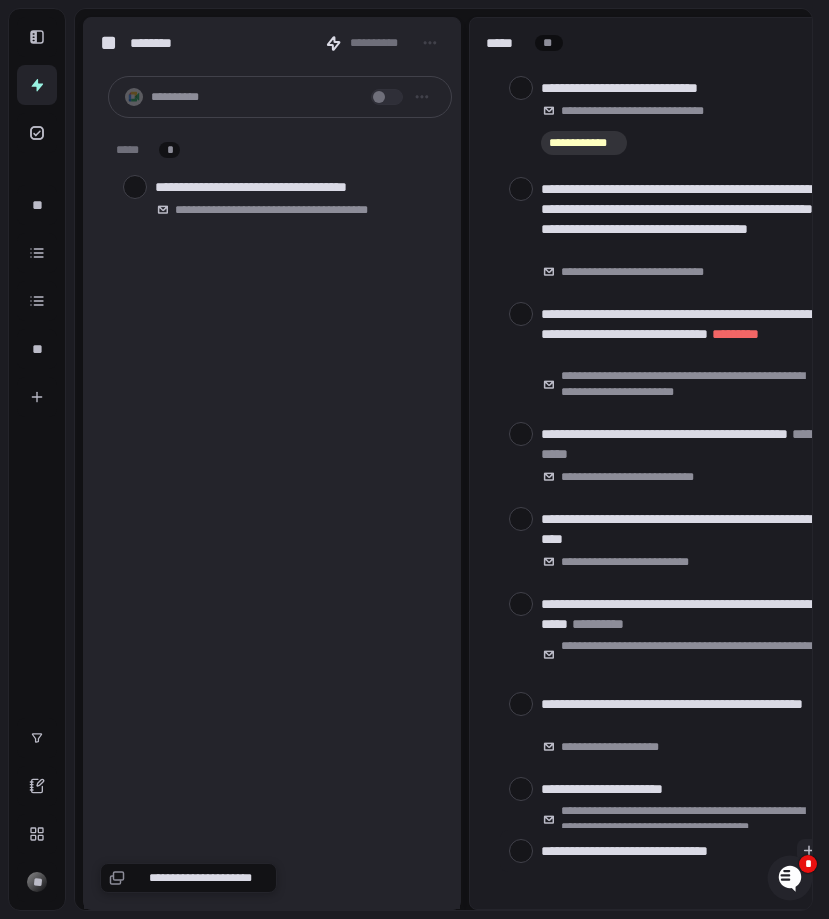 type on "**********" 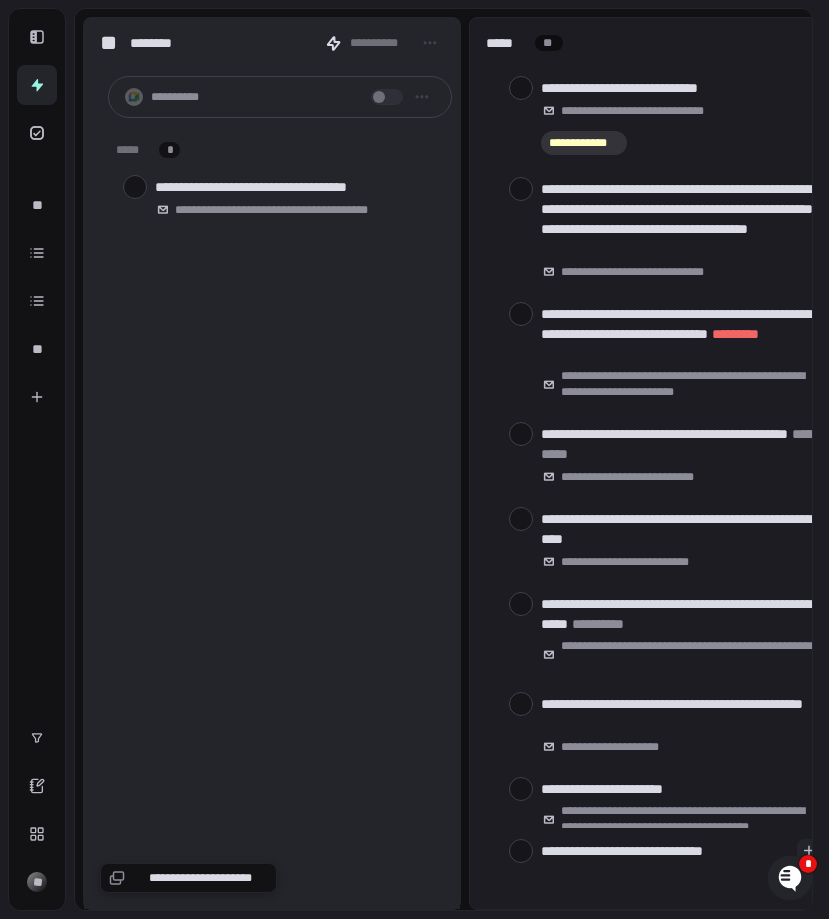 type on "**********" 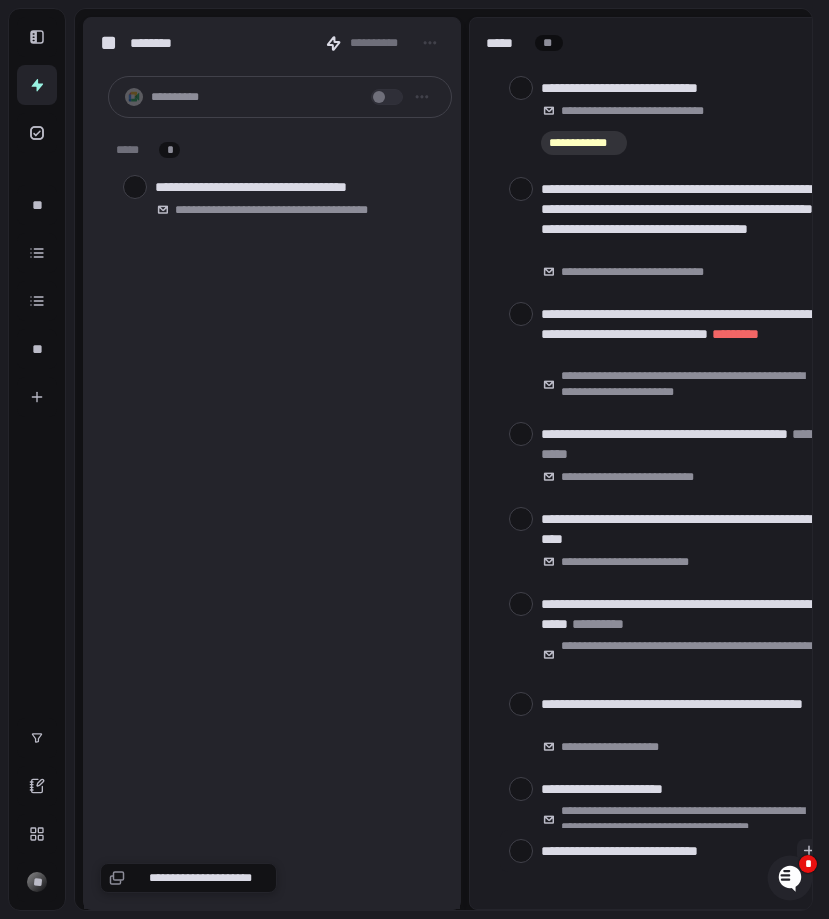 type on "**********" 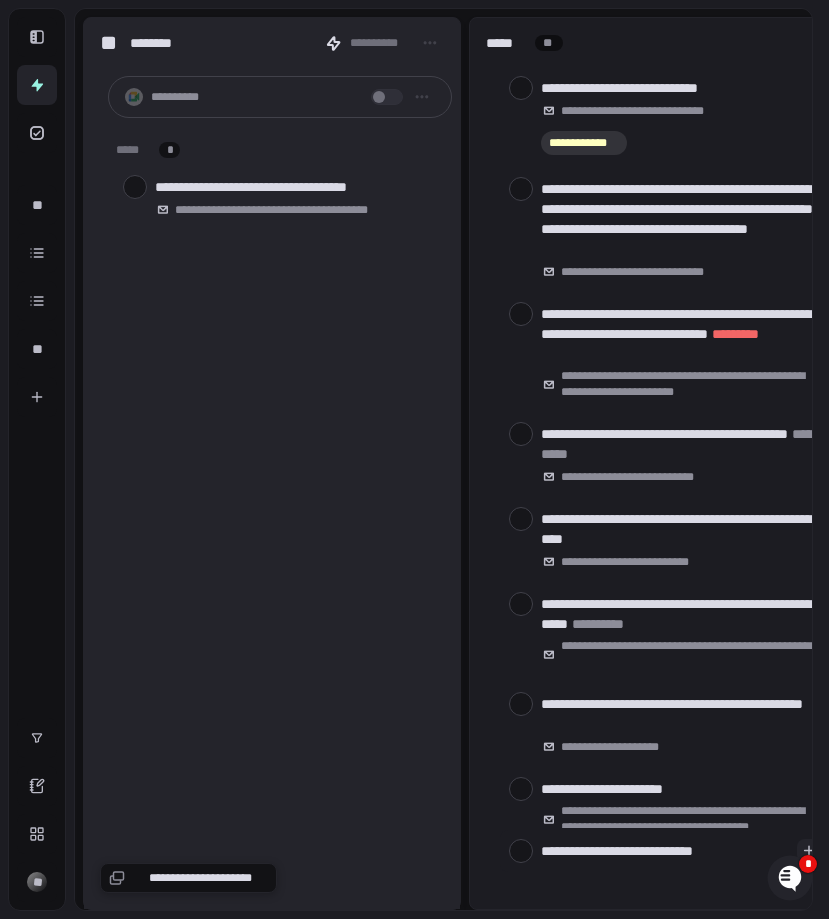 type on "**********" 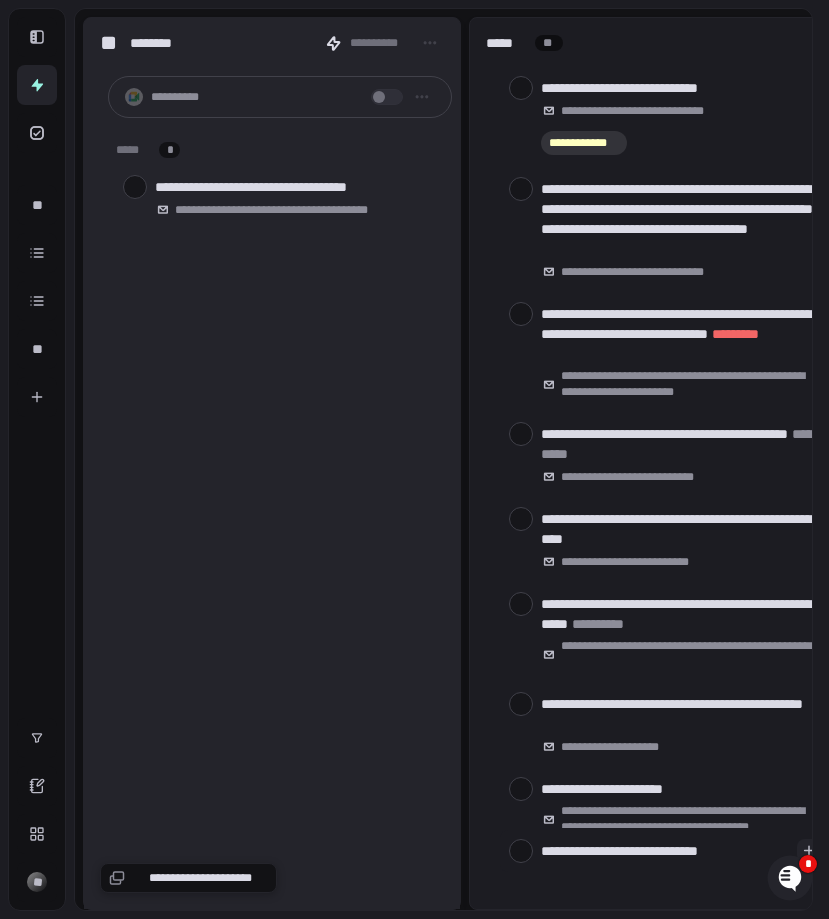 type on "**********" 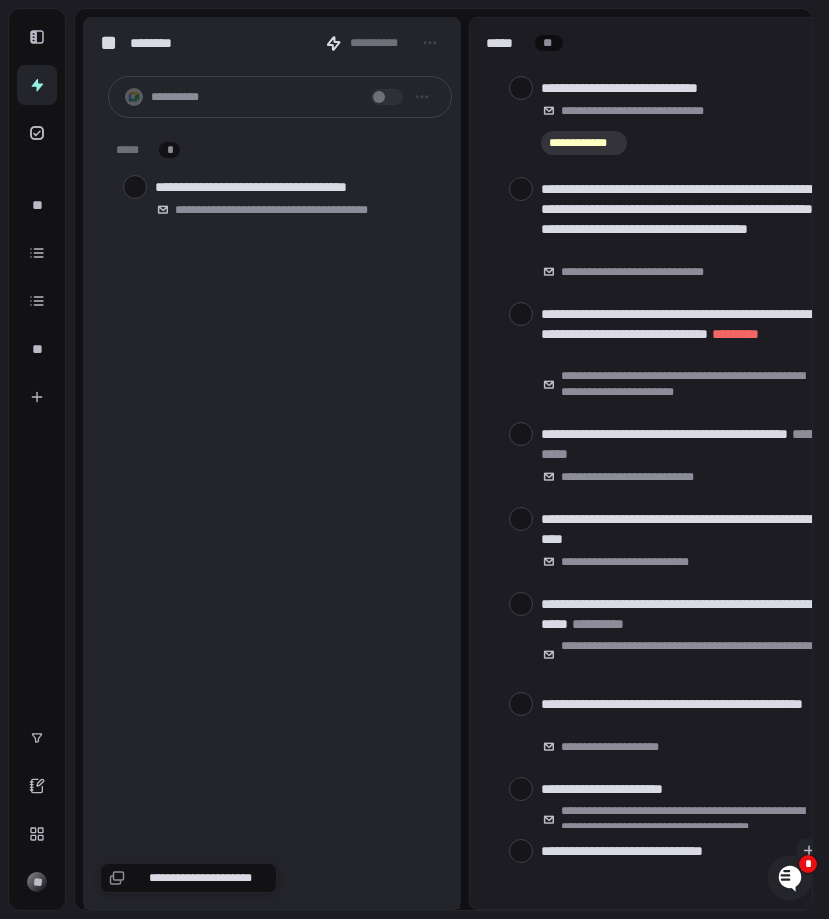 type on "*" 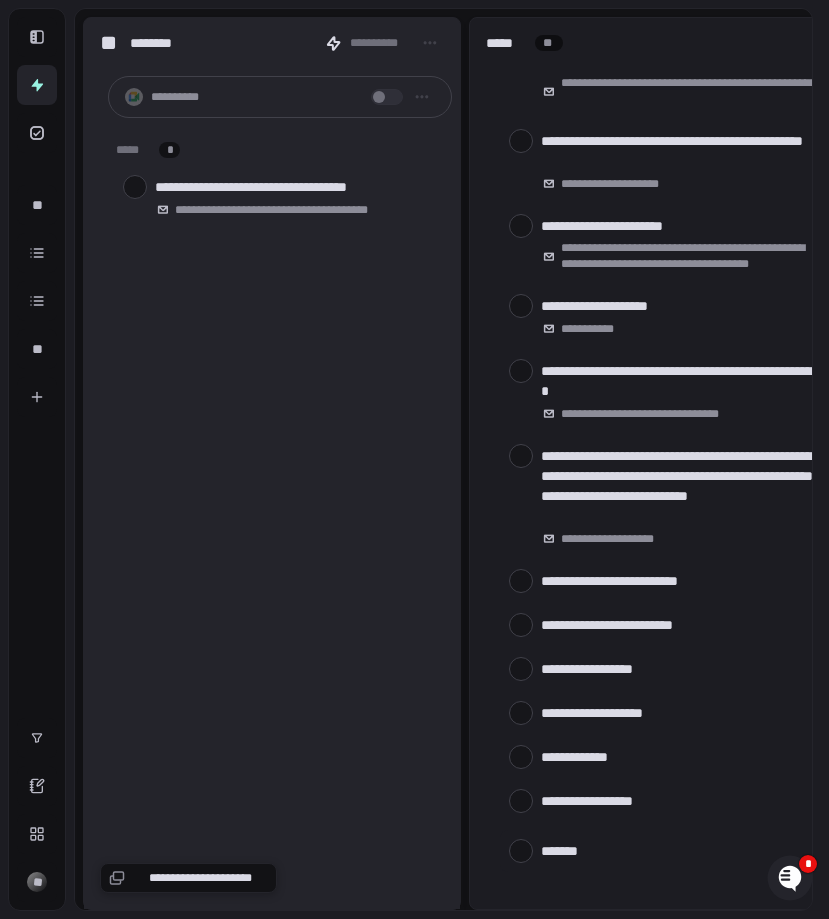 scroll, scrollTop: 646, scrollLeft: 0, axis: vertical 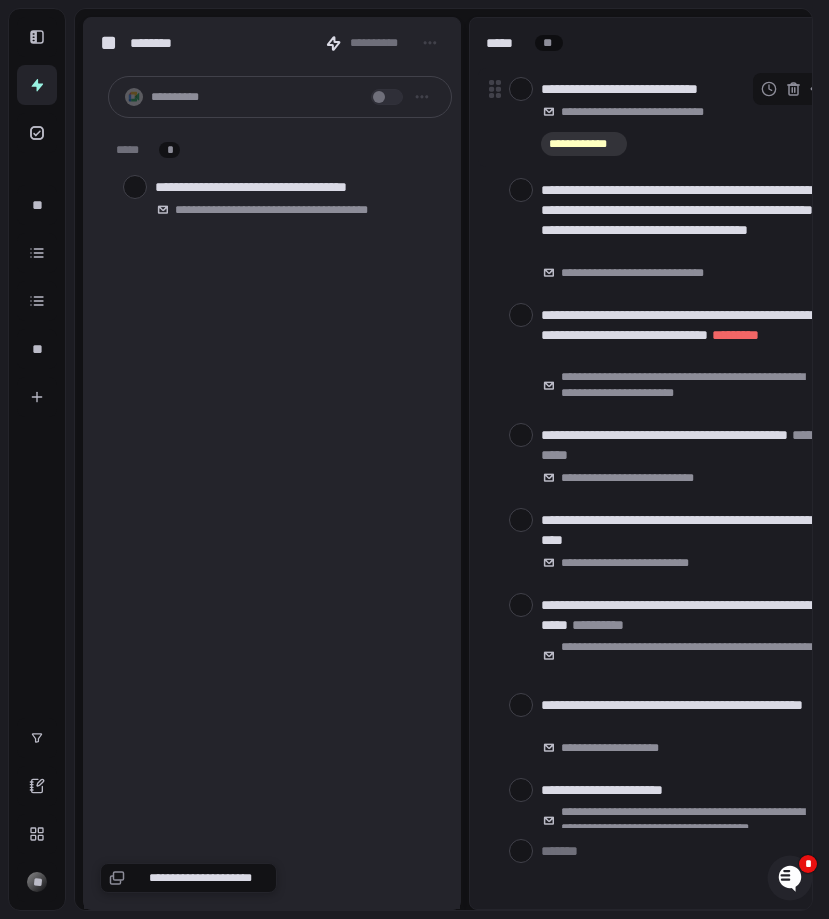 click on "**********" at bounding box center [649, 112] 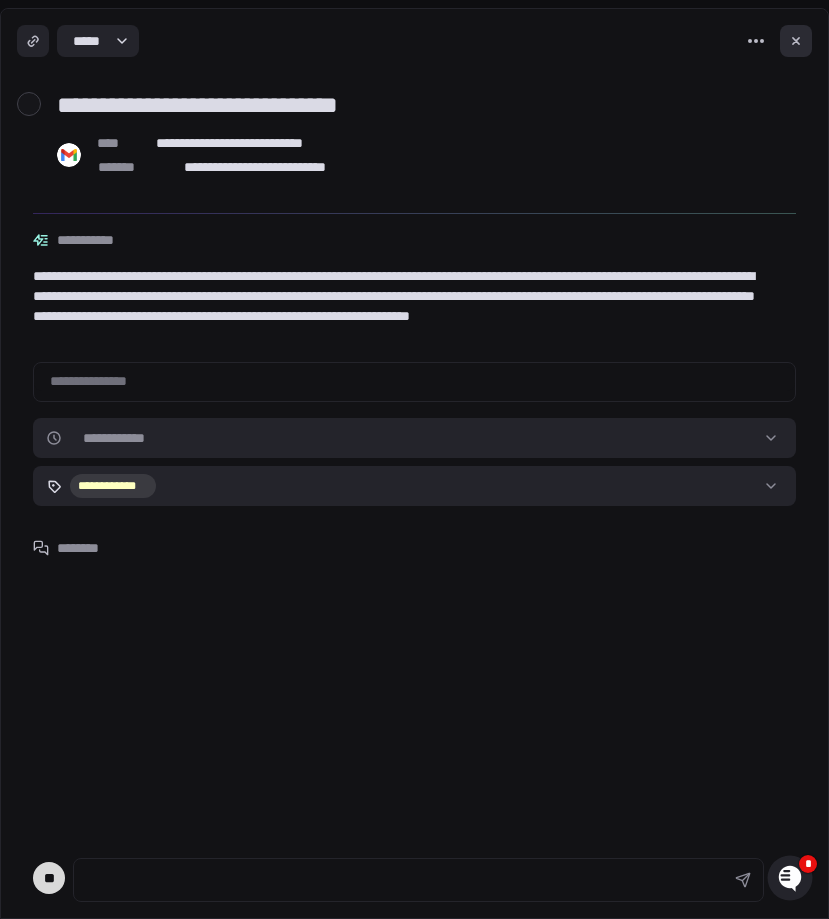 click at bounding box center [796, 41] 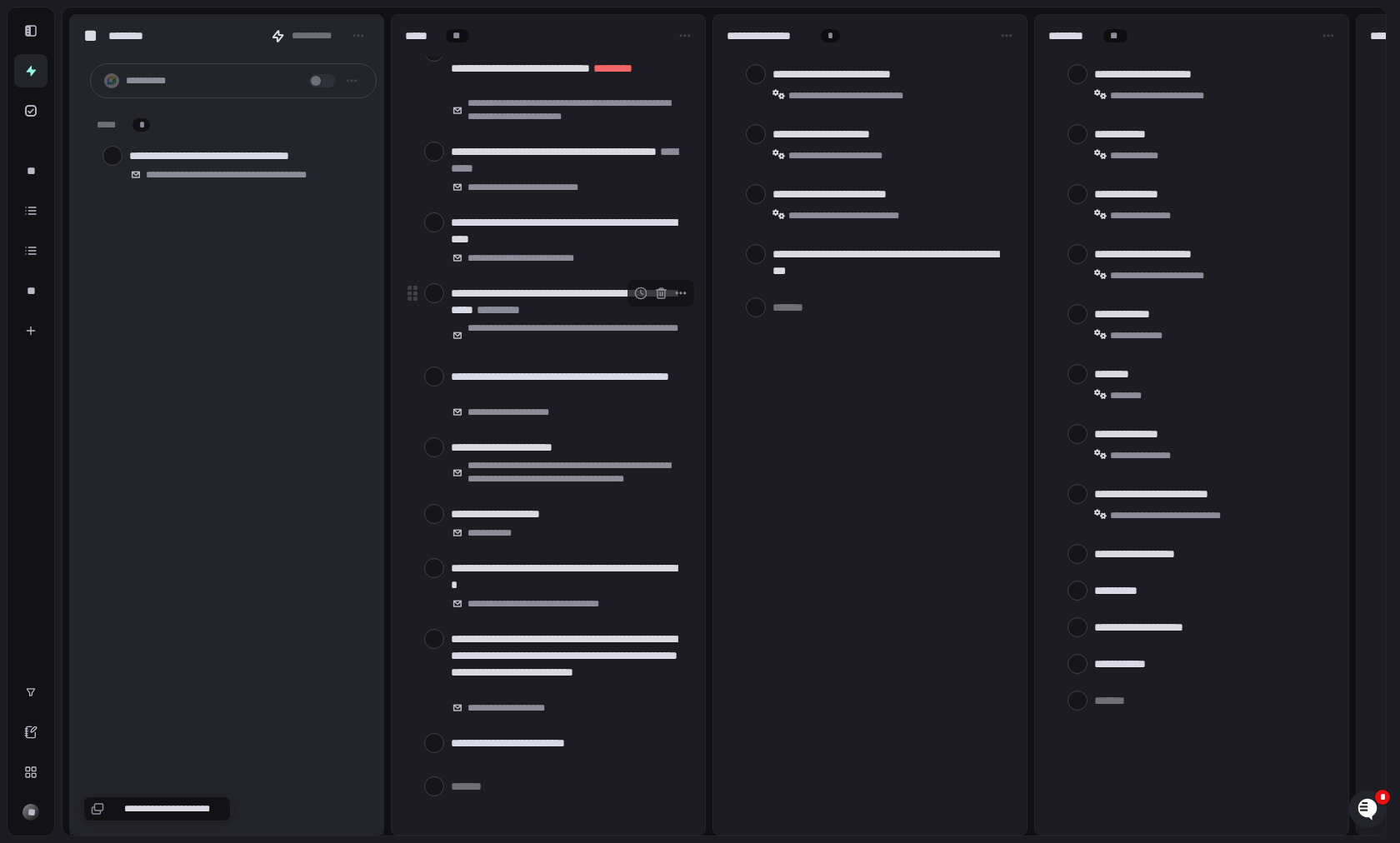 scroll, scrollTop: 461, scrollLeft: 0, axis: vertical 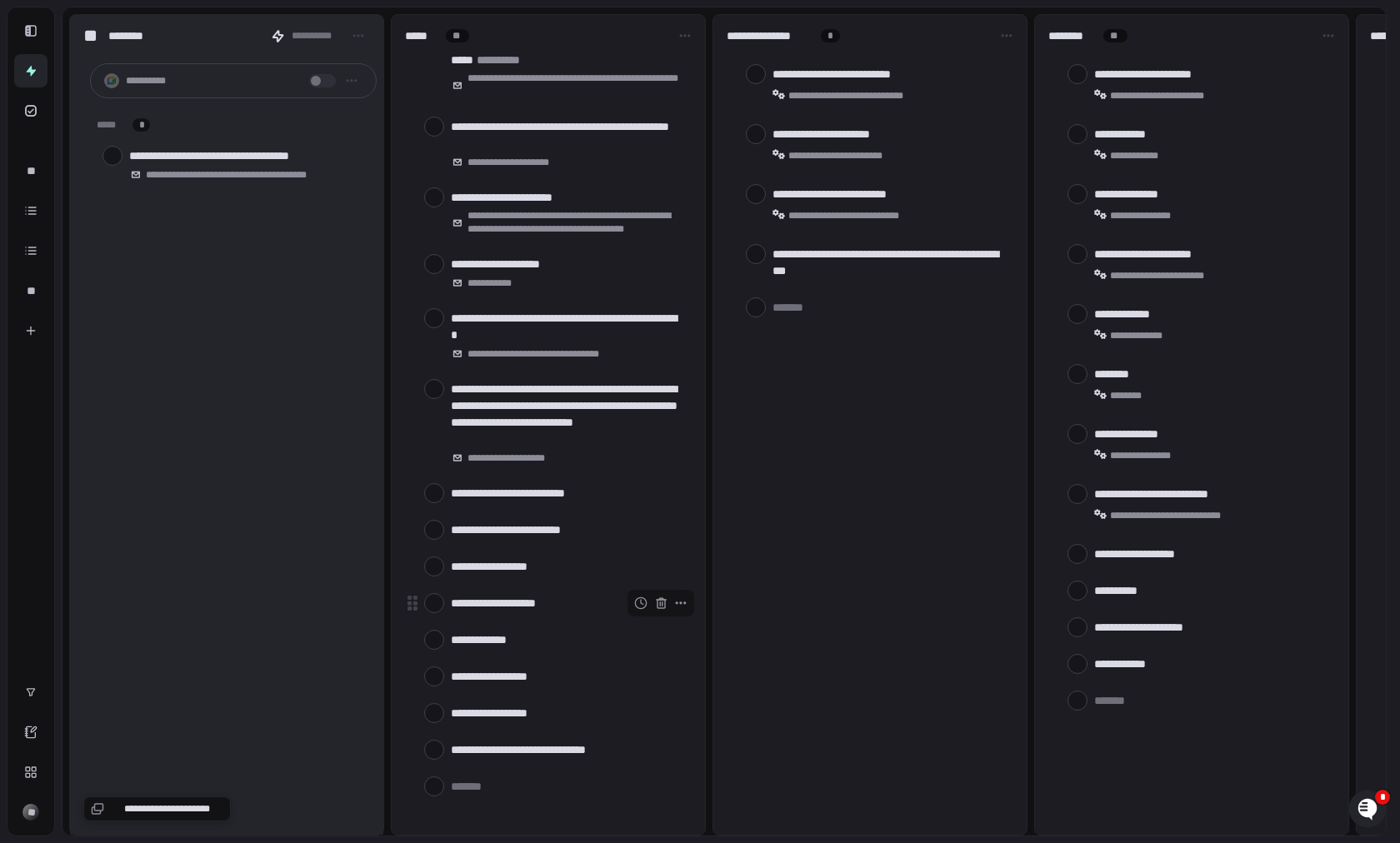 click at bounding box center (434, 603) 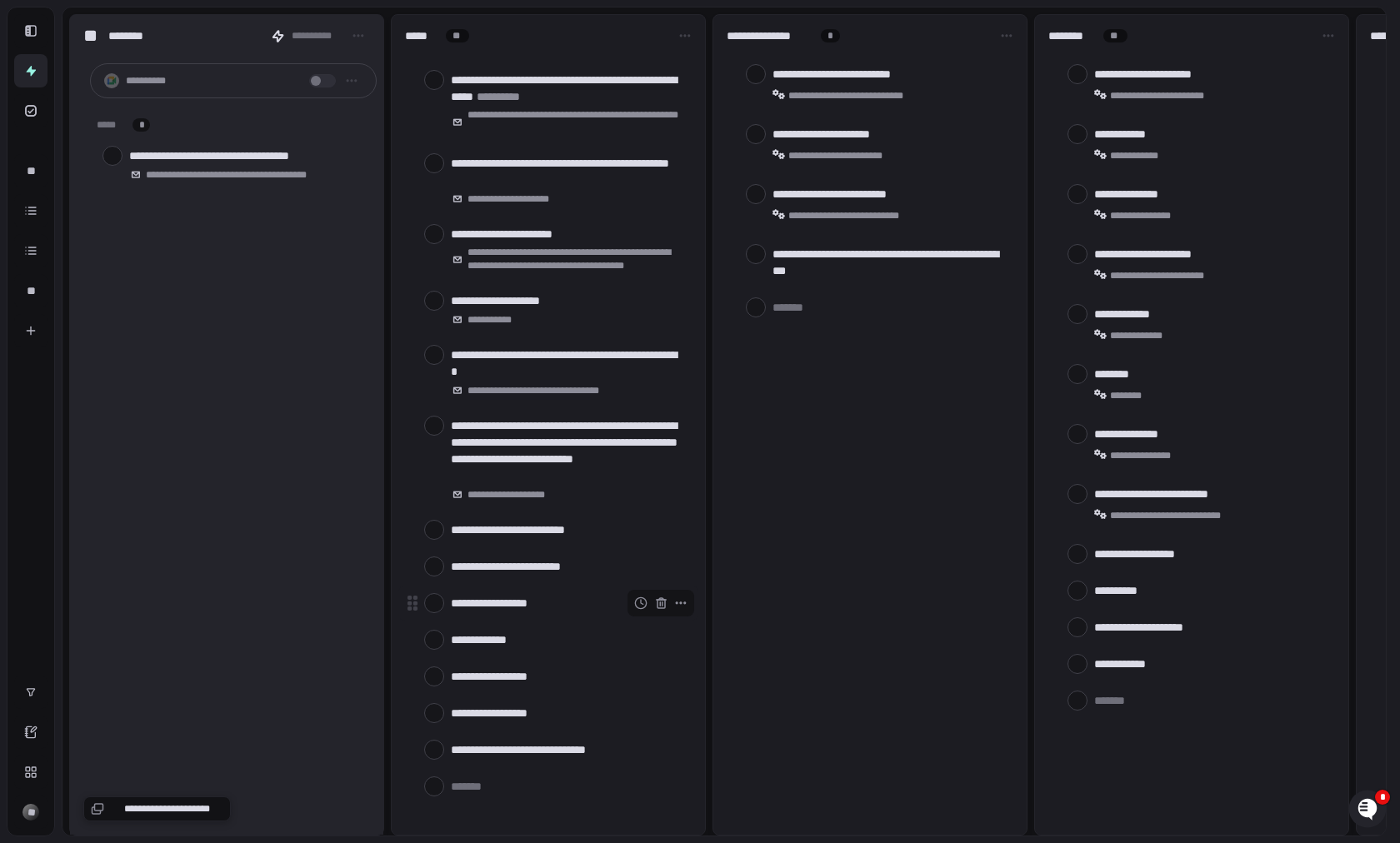 scroll, scrollTop: 424, scrollLeft: 0, axis: vertical 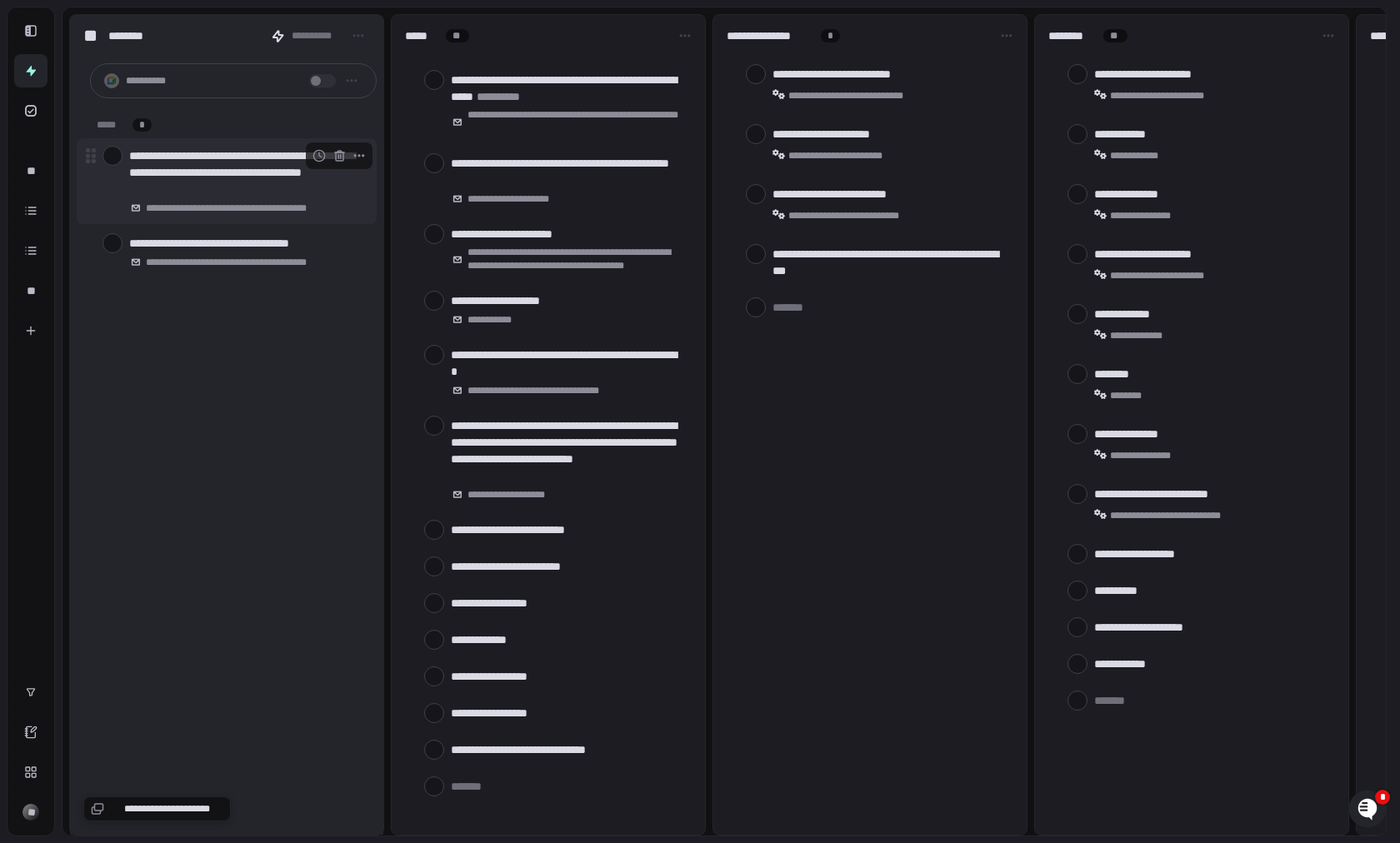 click on "**********" at bounding box center [246, 172] 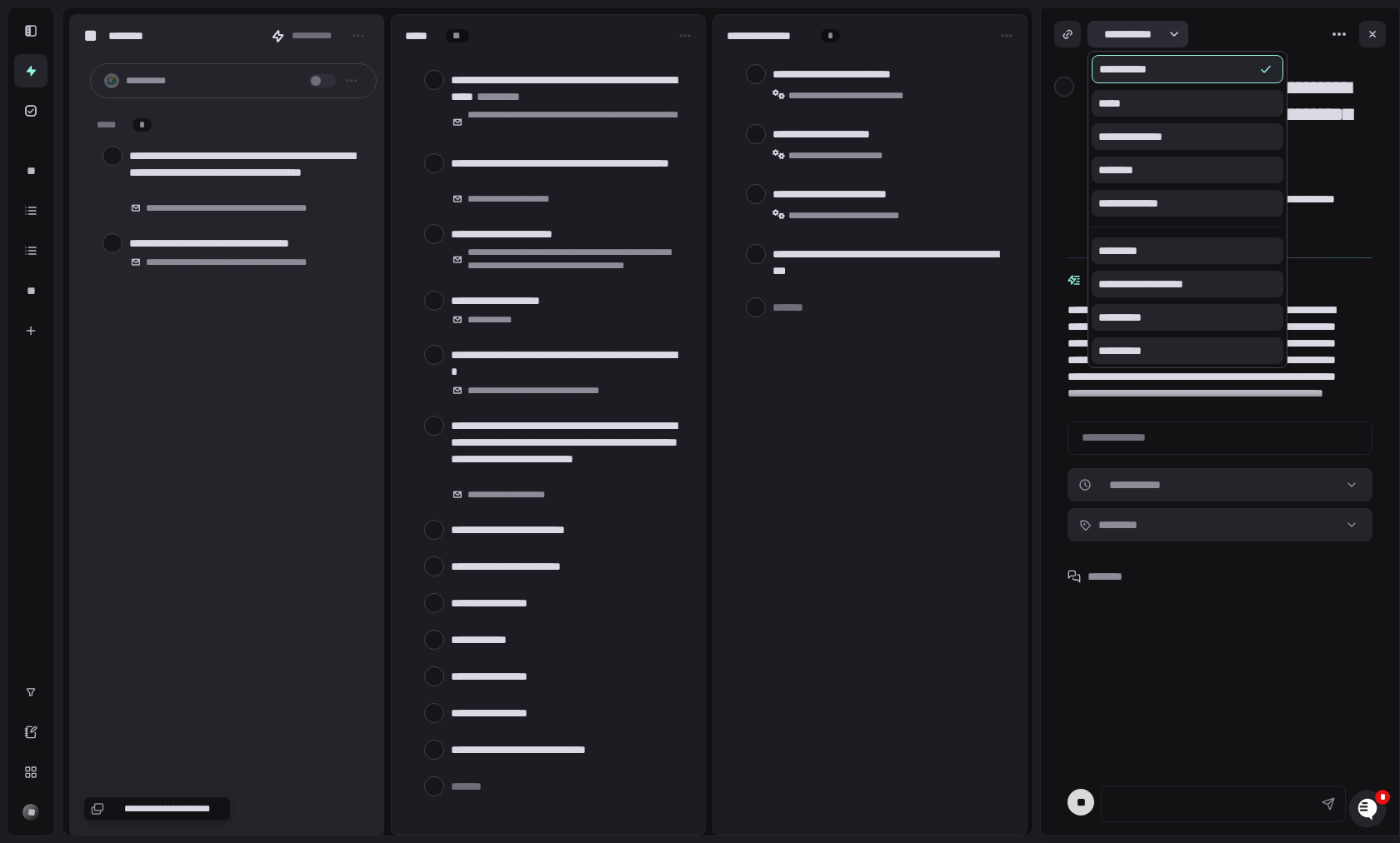 click on "**********" at bounding box center [700, 422] 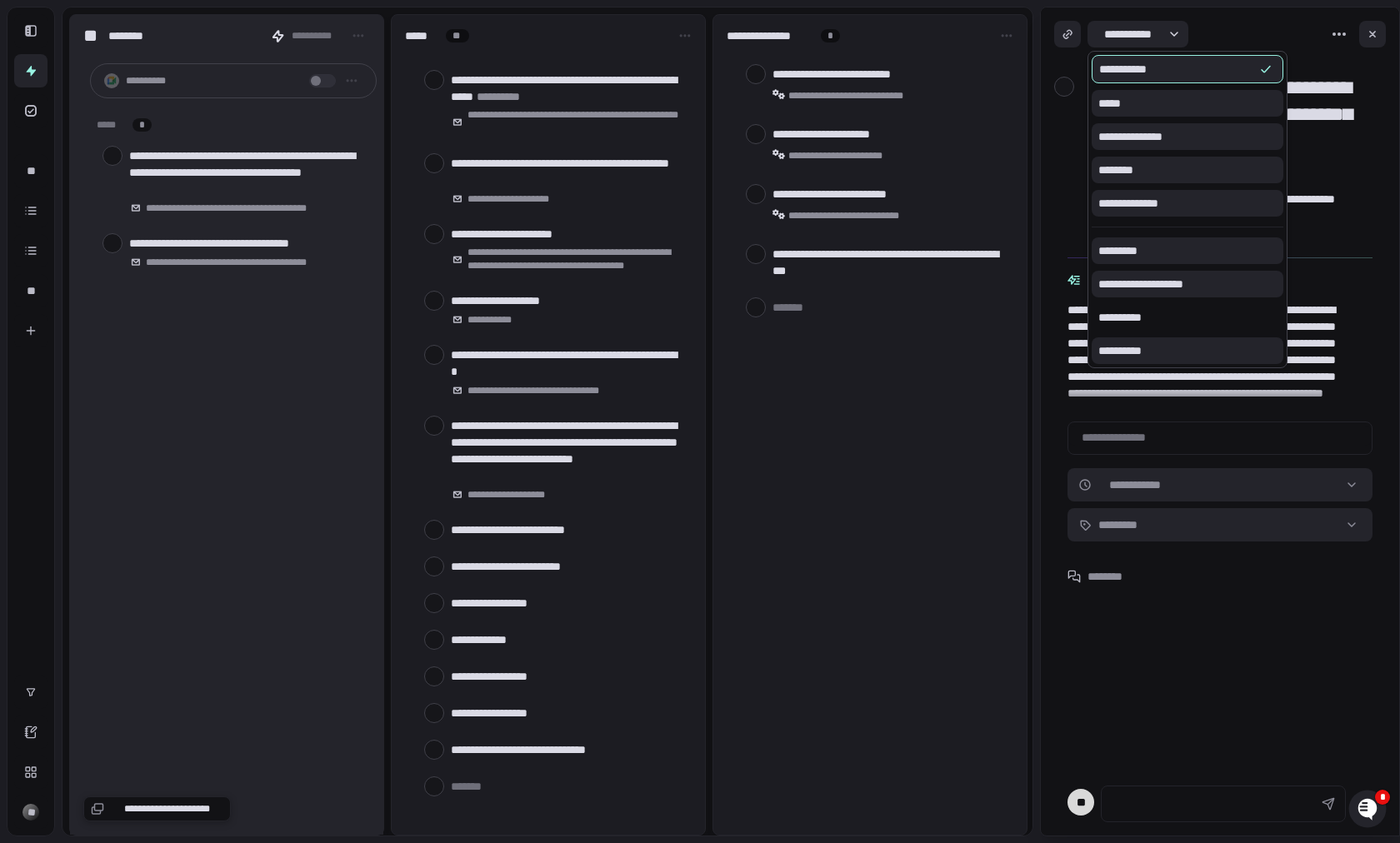 click on "**********" at bounding box center [1188, 317] 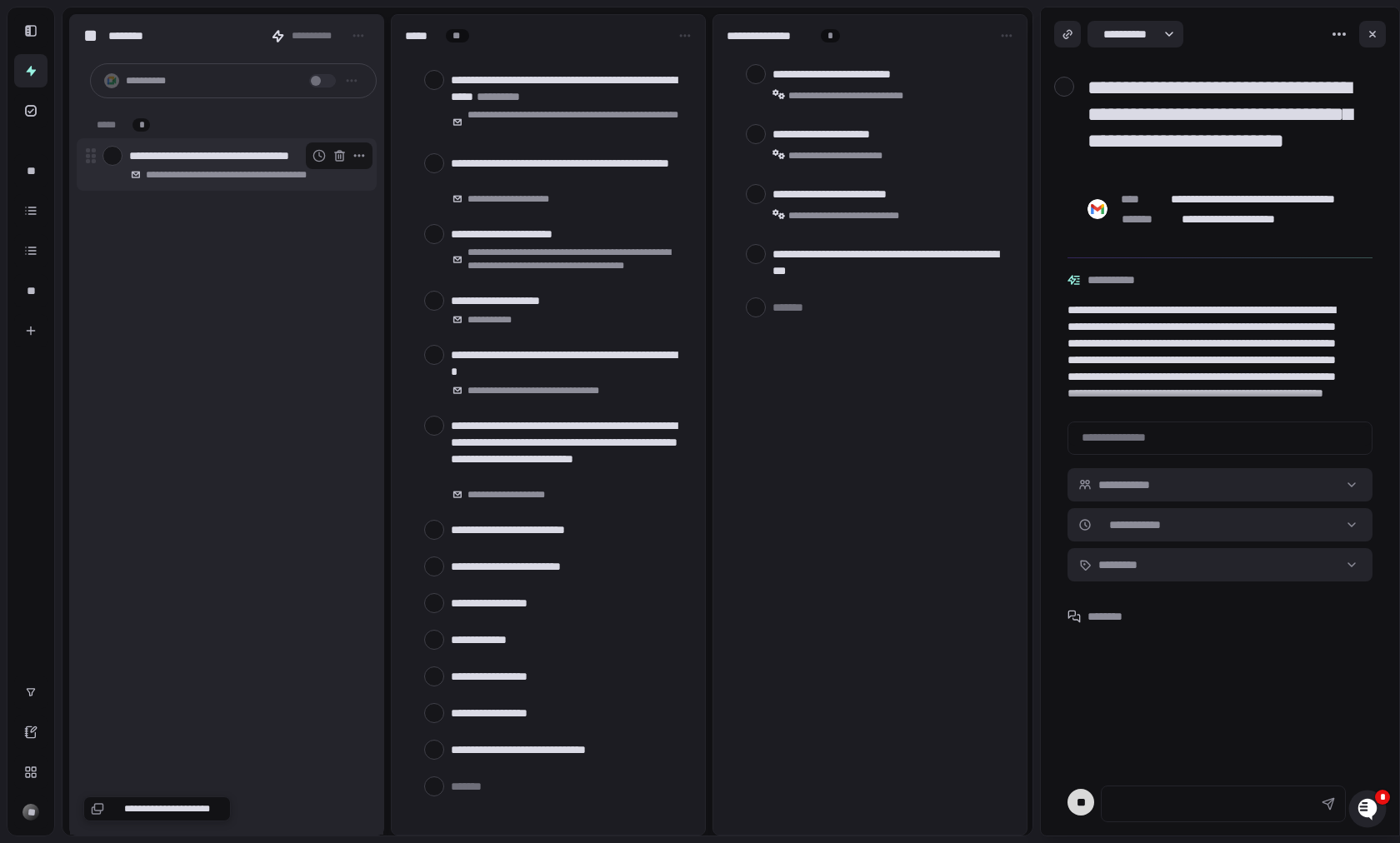click on "**********" at bounding box center [246, 156] 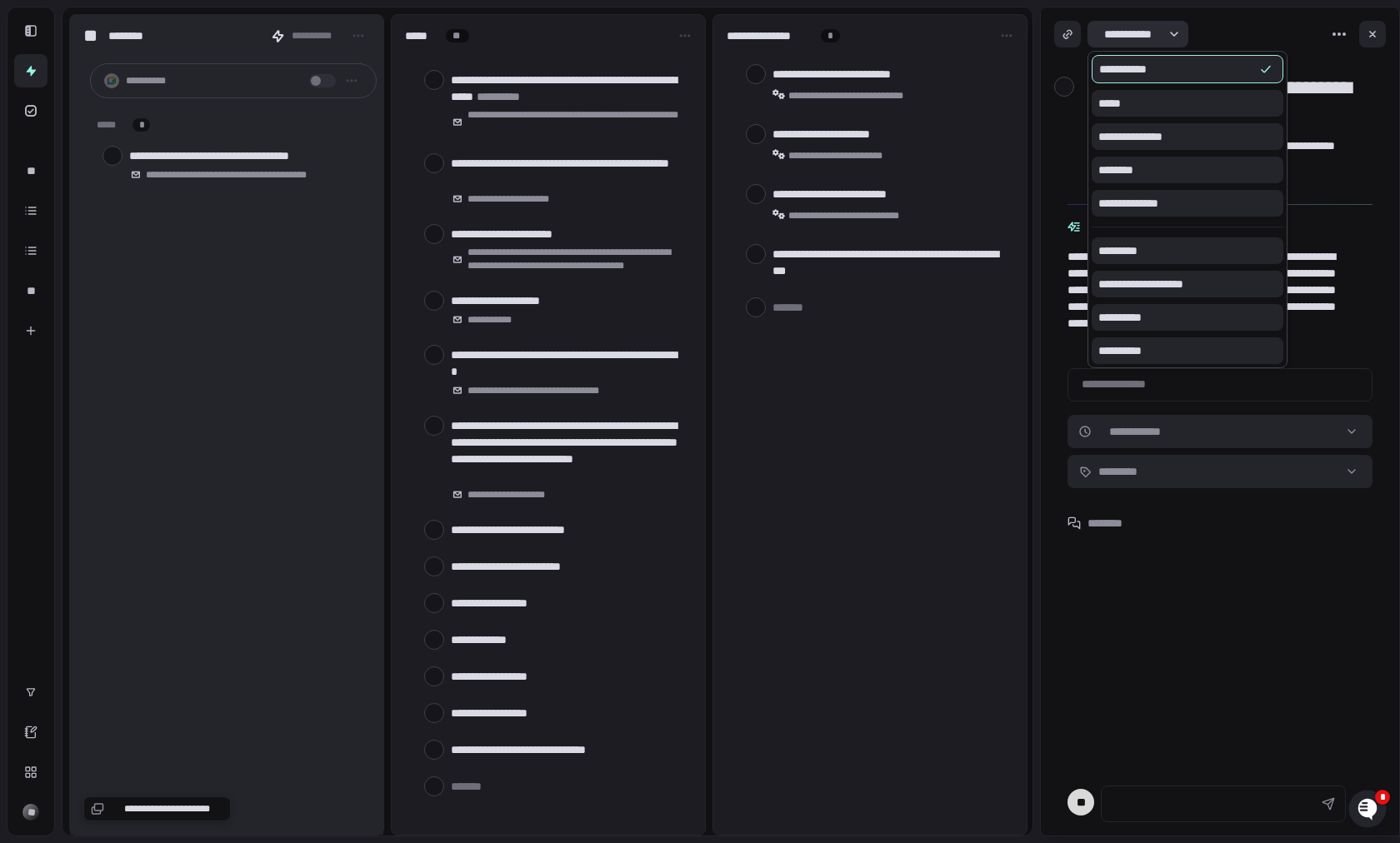 click on "**********" at bounding box center [700, 422] 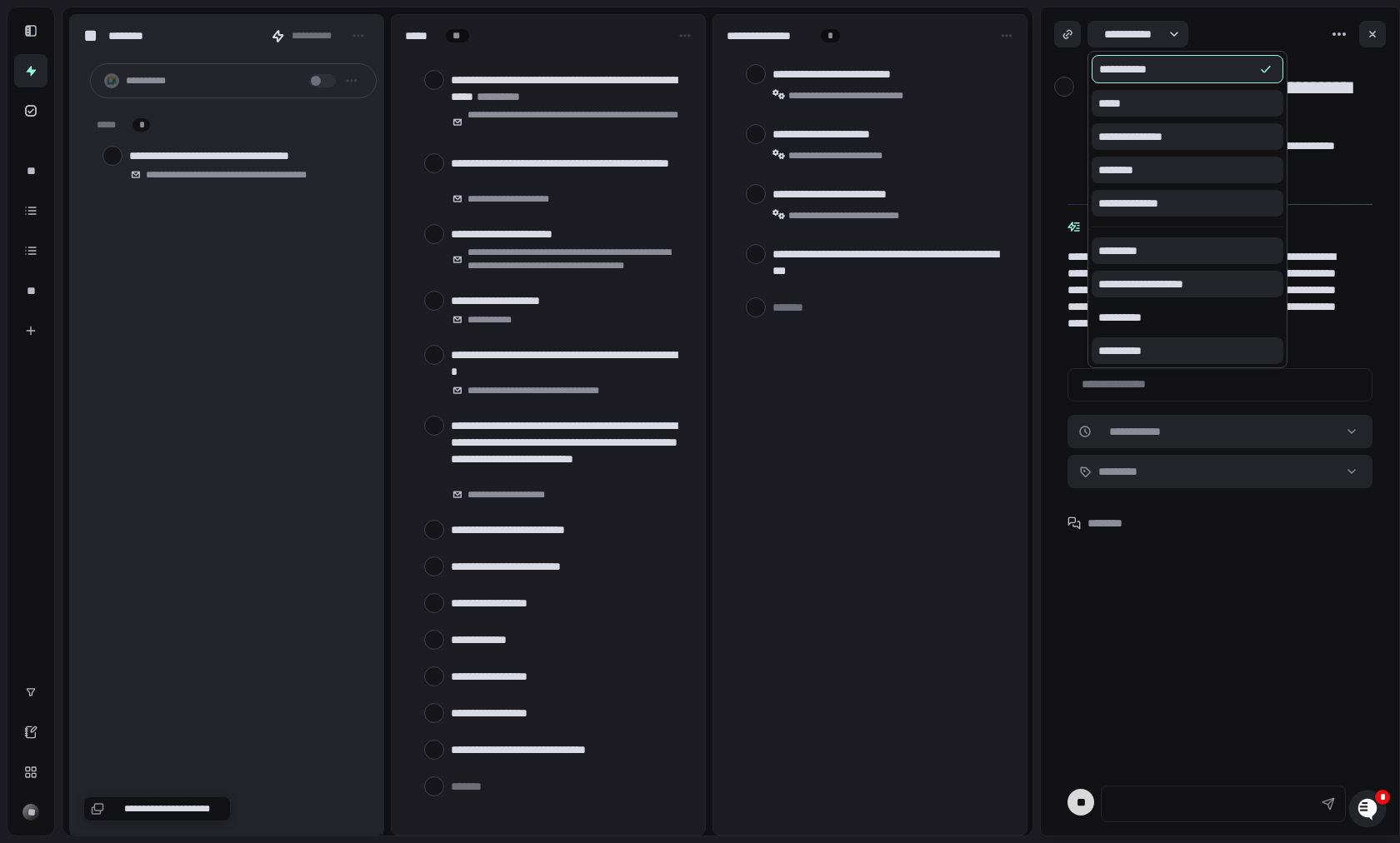 click on "**********" at bounding box center (1188, 317) 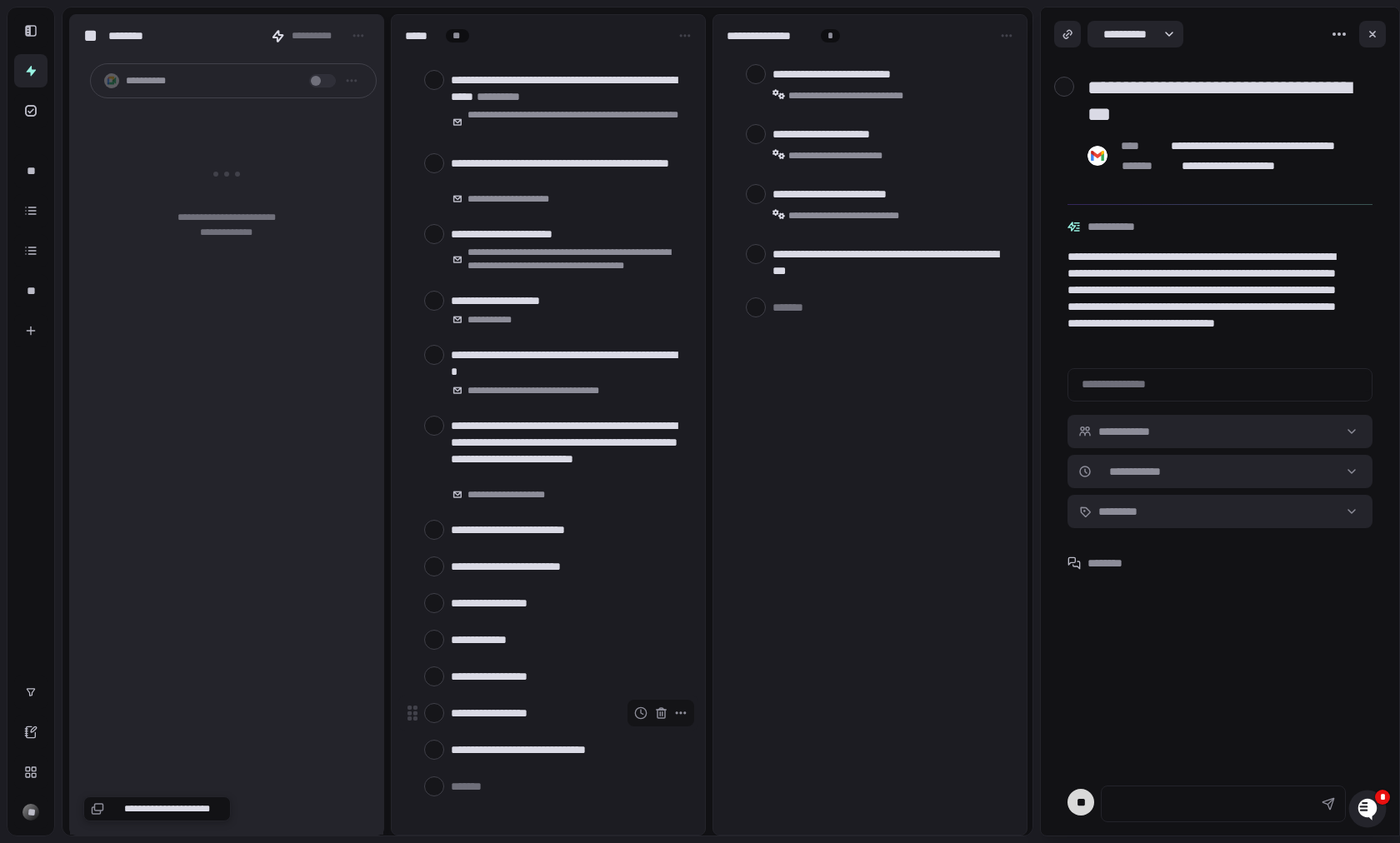 click on "**********" at bounding box center (568, 713) 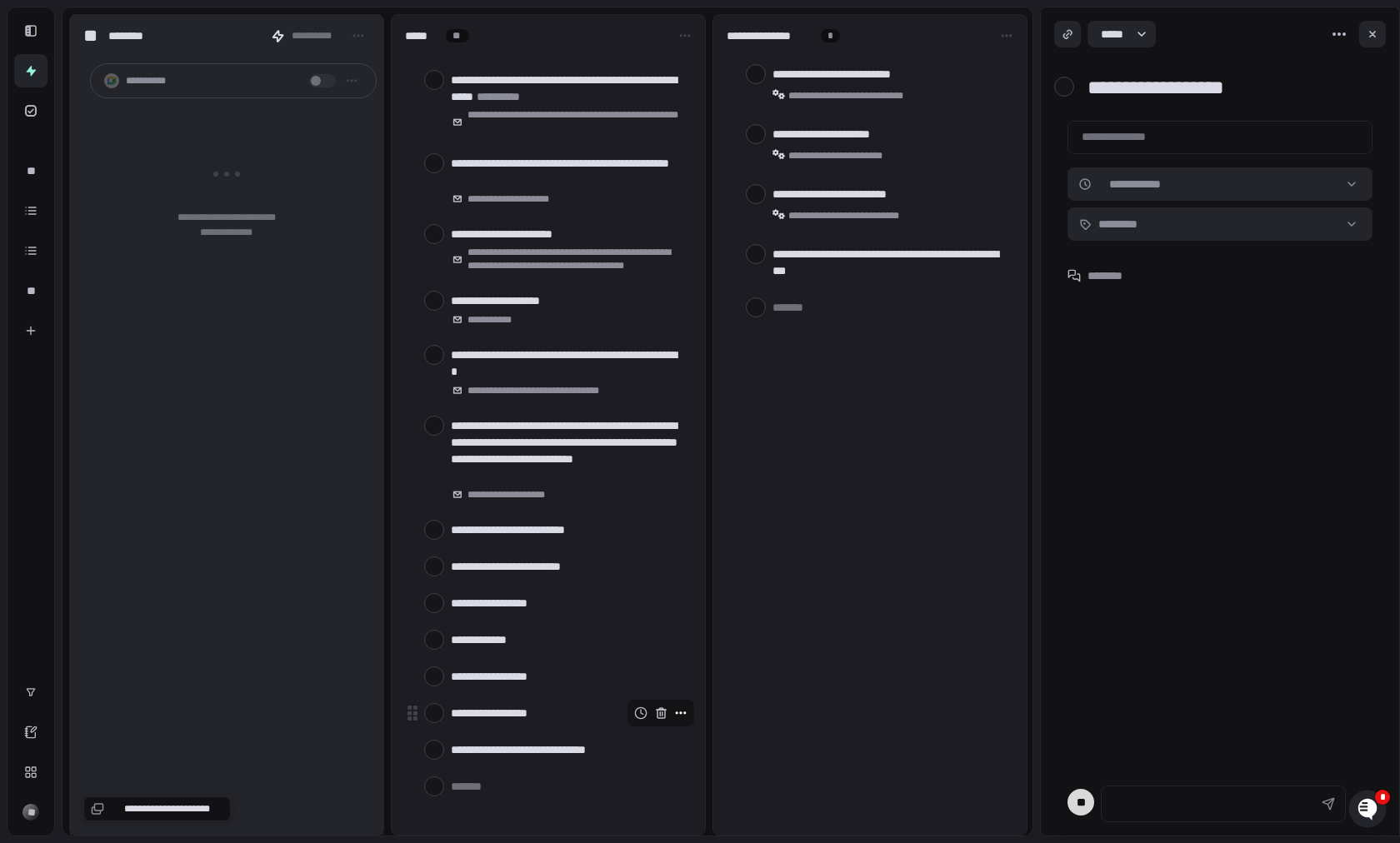 click 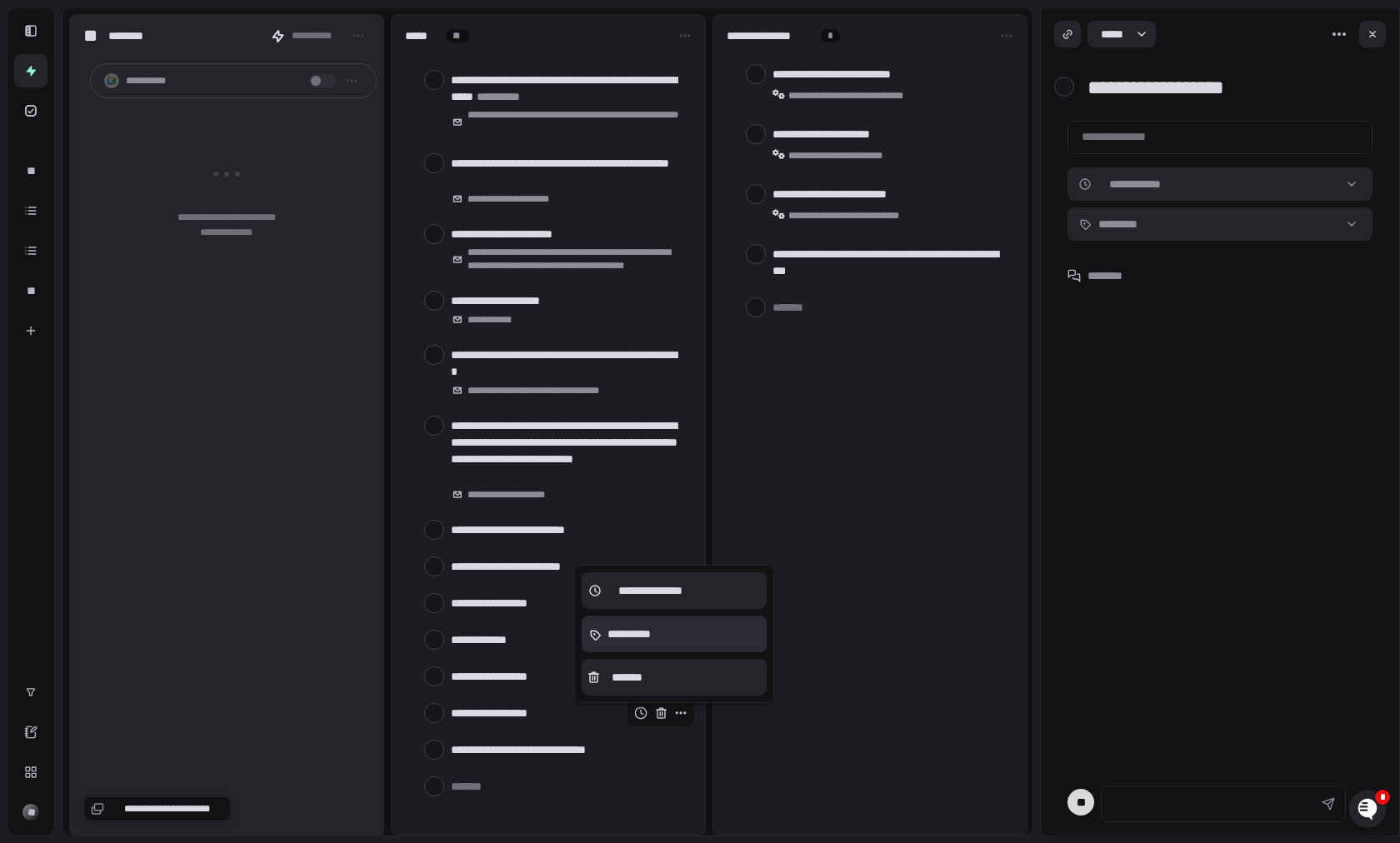 click on "**********" at bounding box center (628, 634) 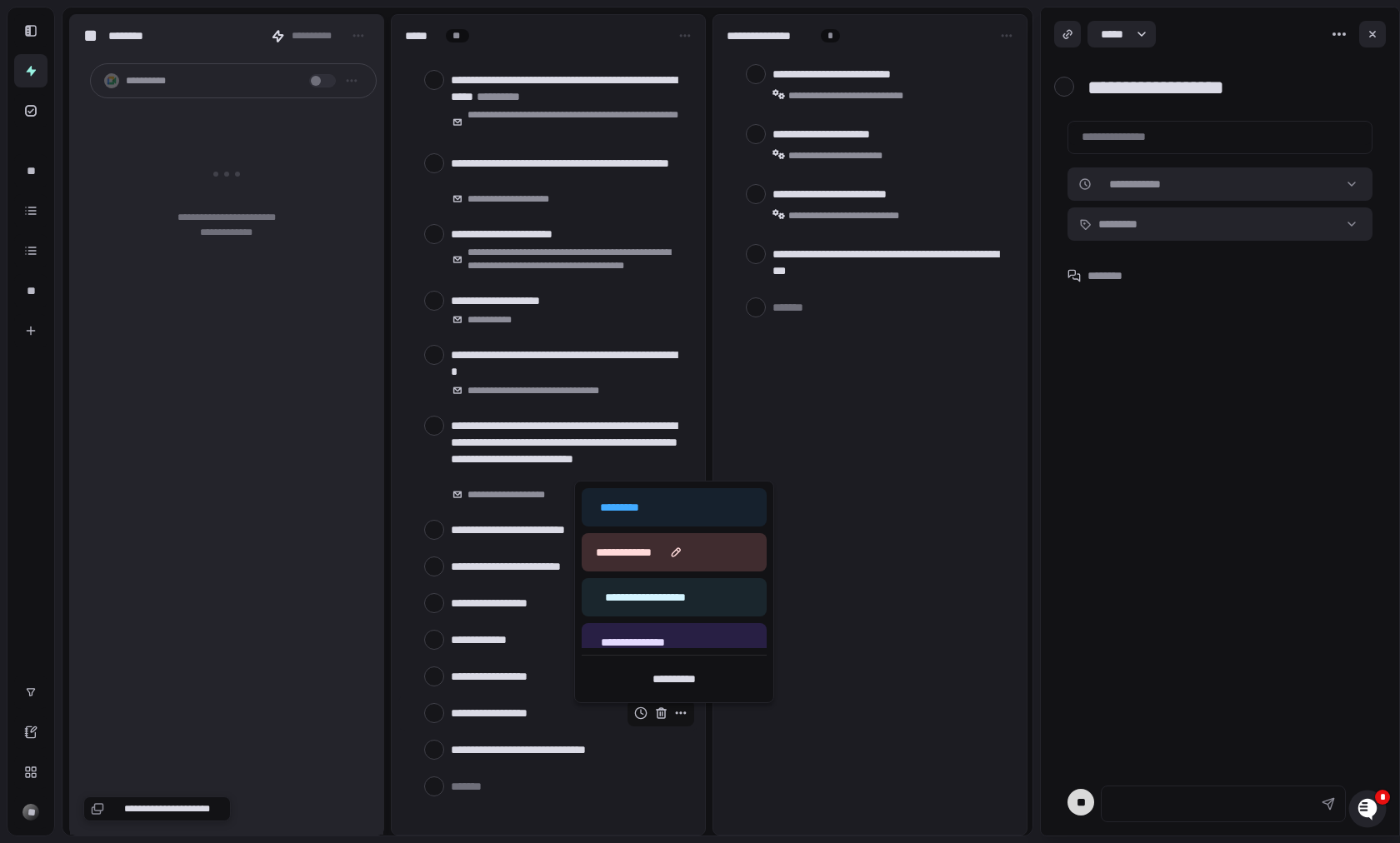 click on "**********" at bounding box center (674, 552) 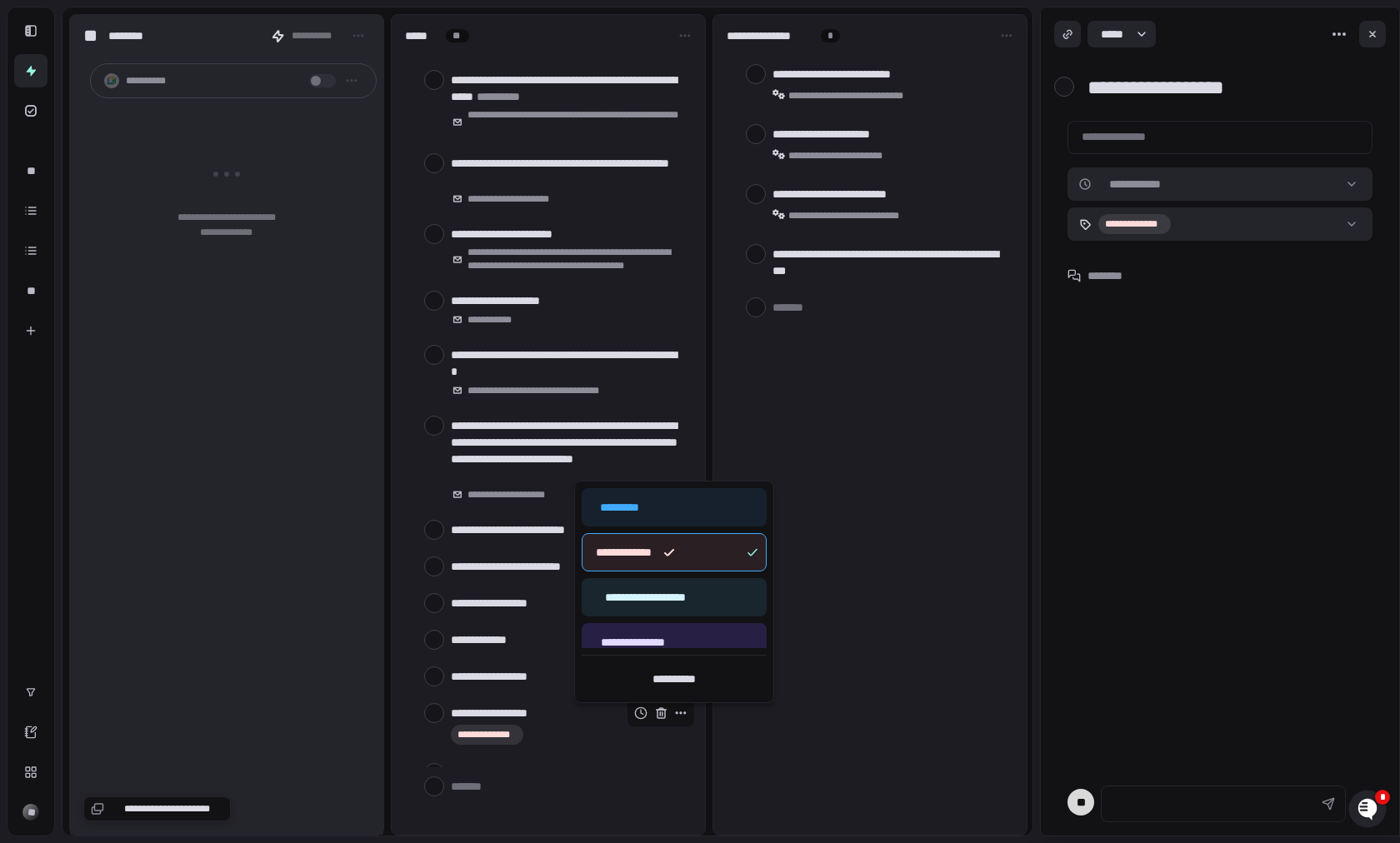click at bounding box center [700, 422] 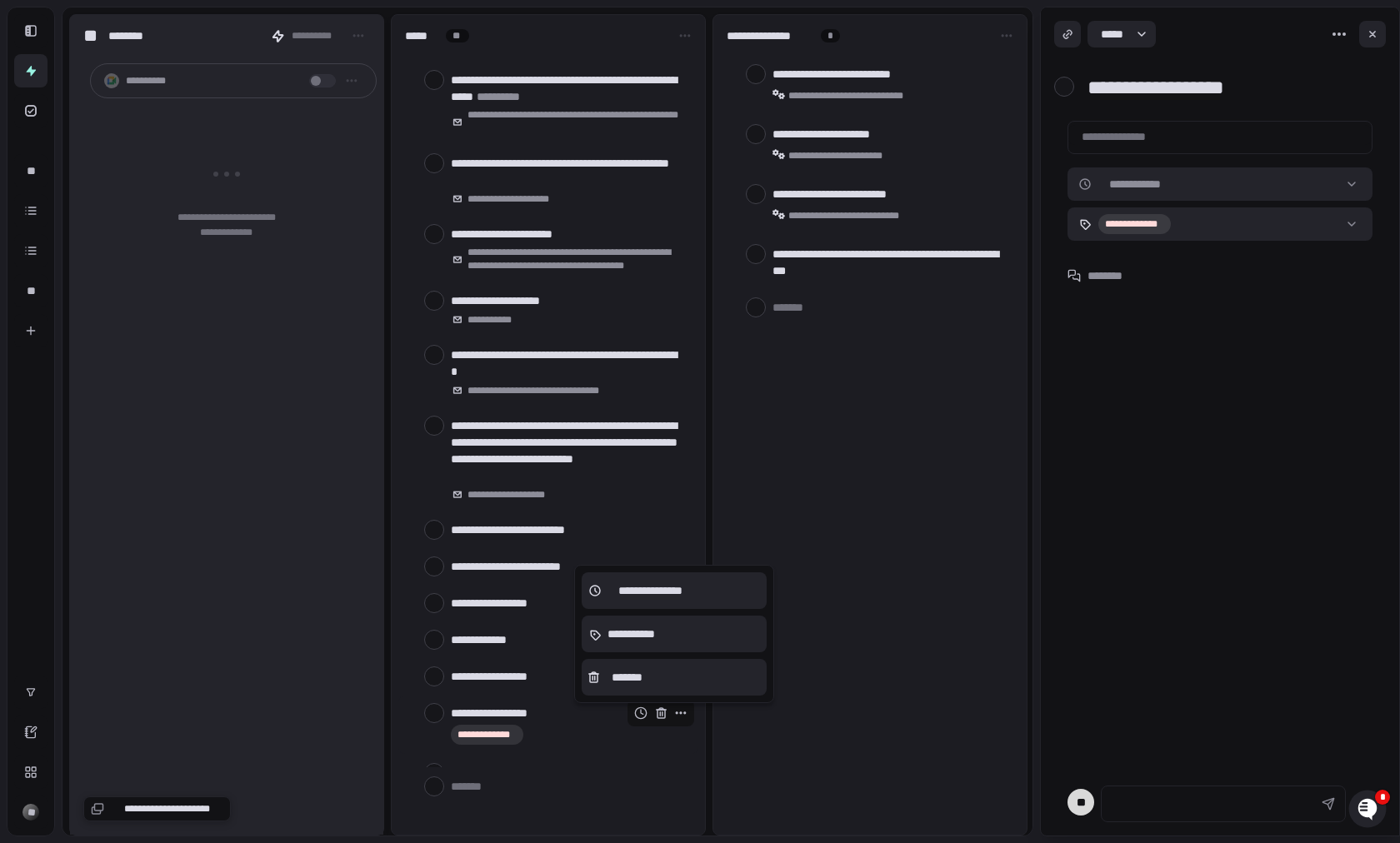 click at bounding box center [700, 422] 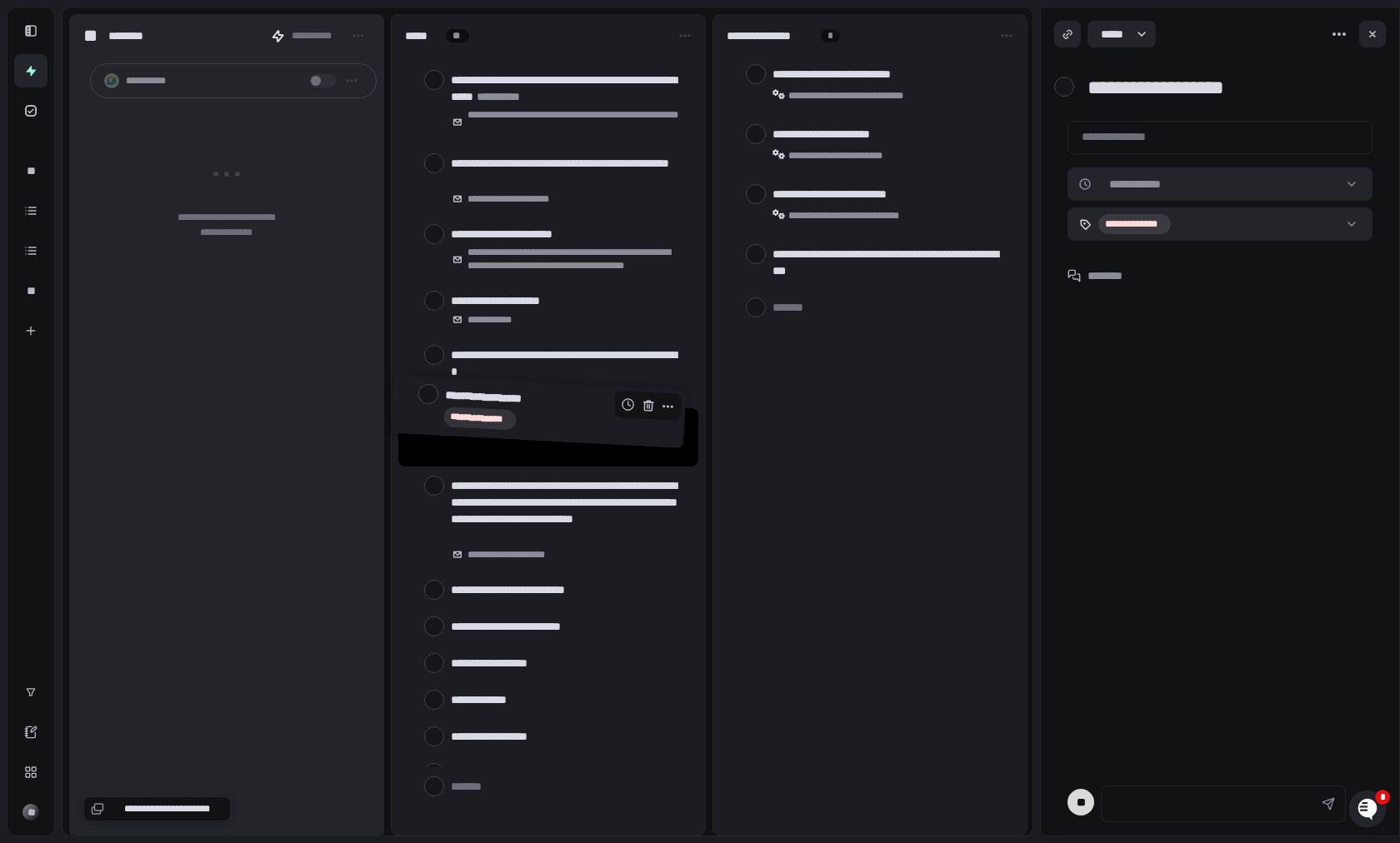 drag, startPoint x: 538, startPoint y: 707, endPoint x: 530, endPoint y: 396, distance: 311.10288 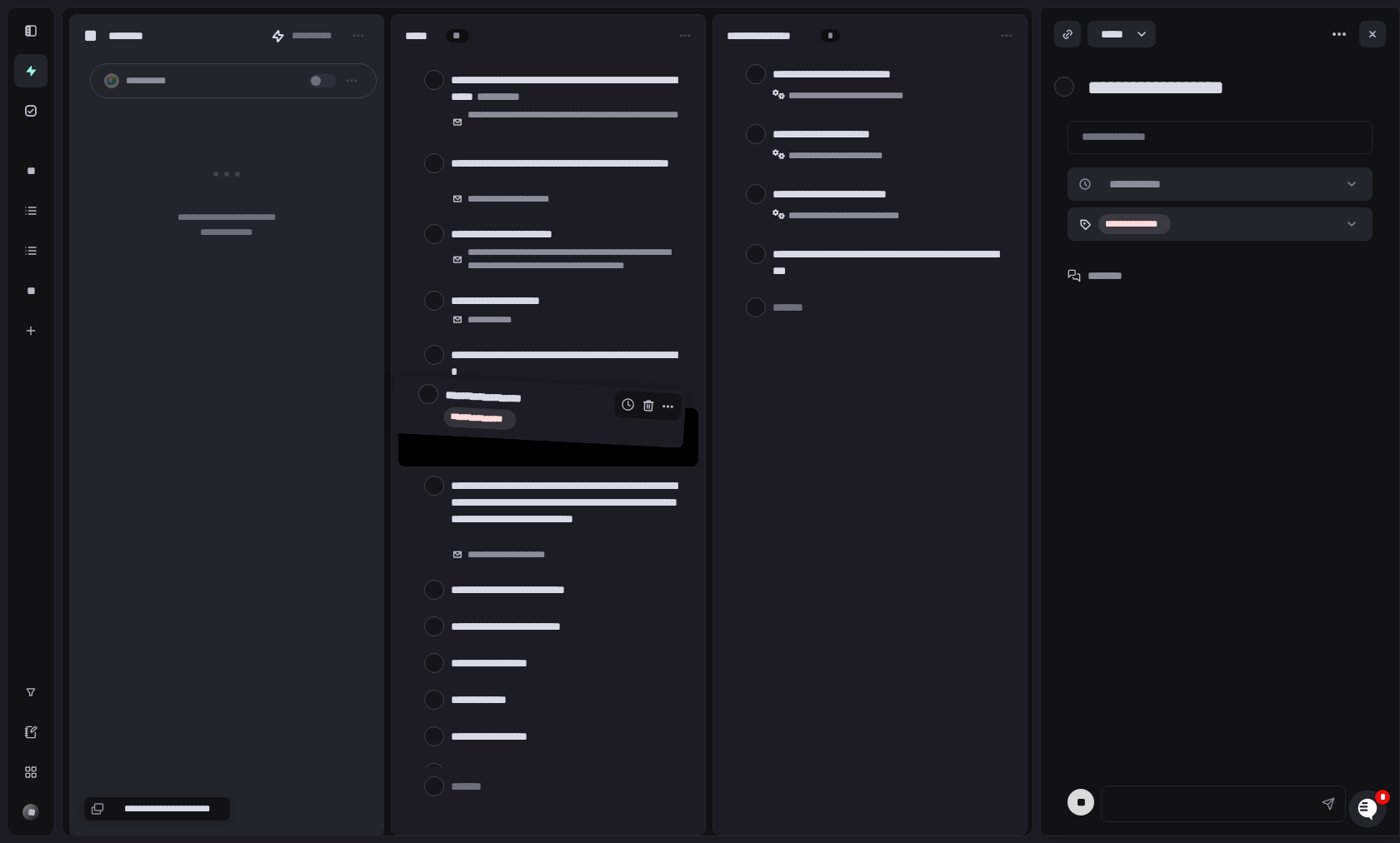 type on "*" 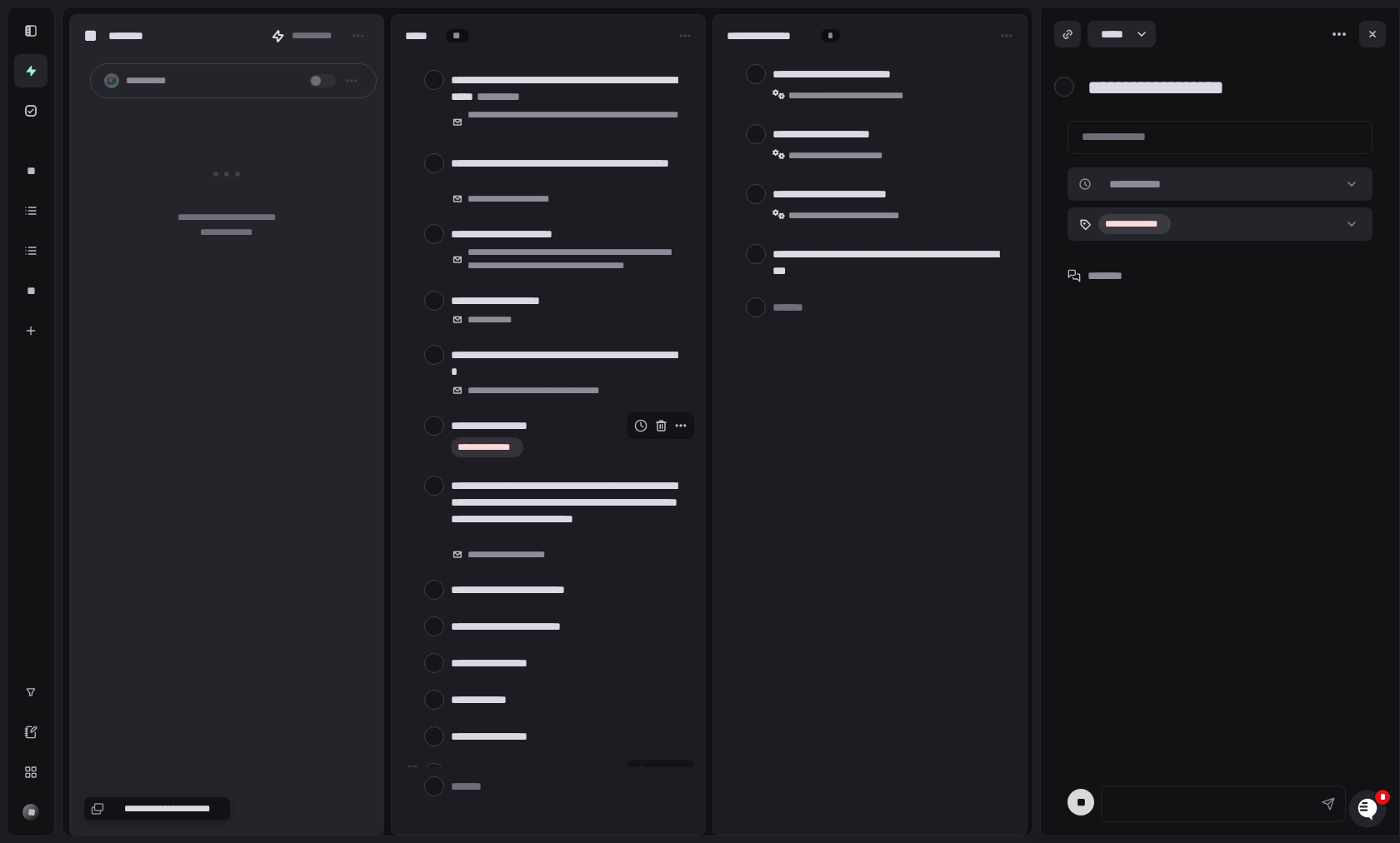 scroll, scrollTop: 447, scrollLeft: 0, axis: vertical 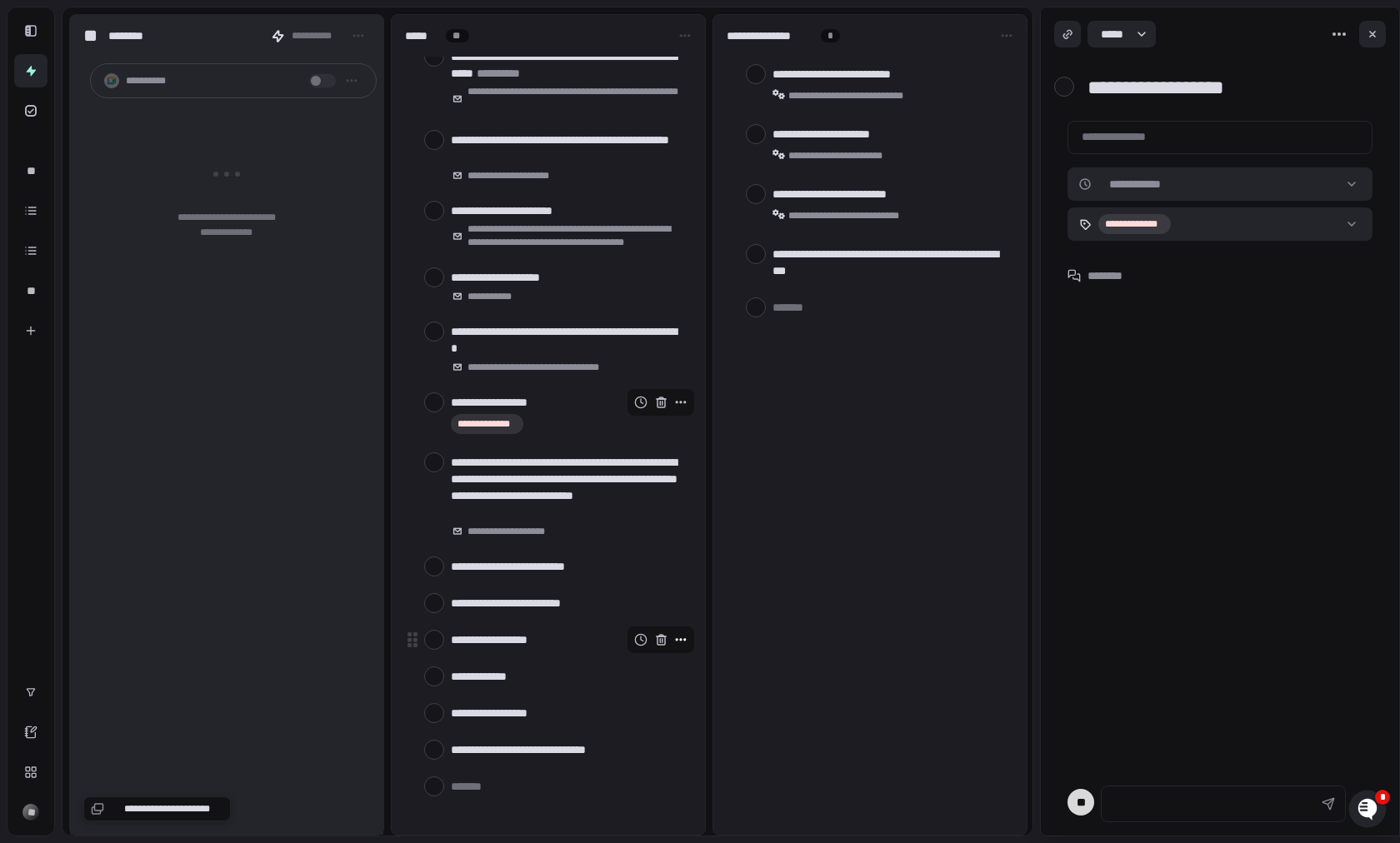 type 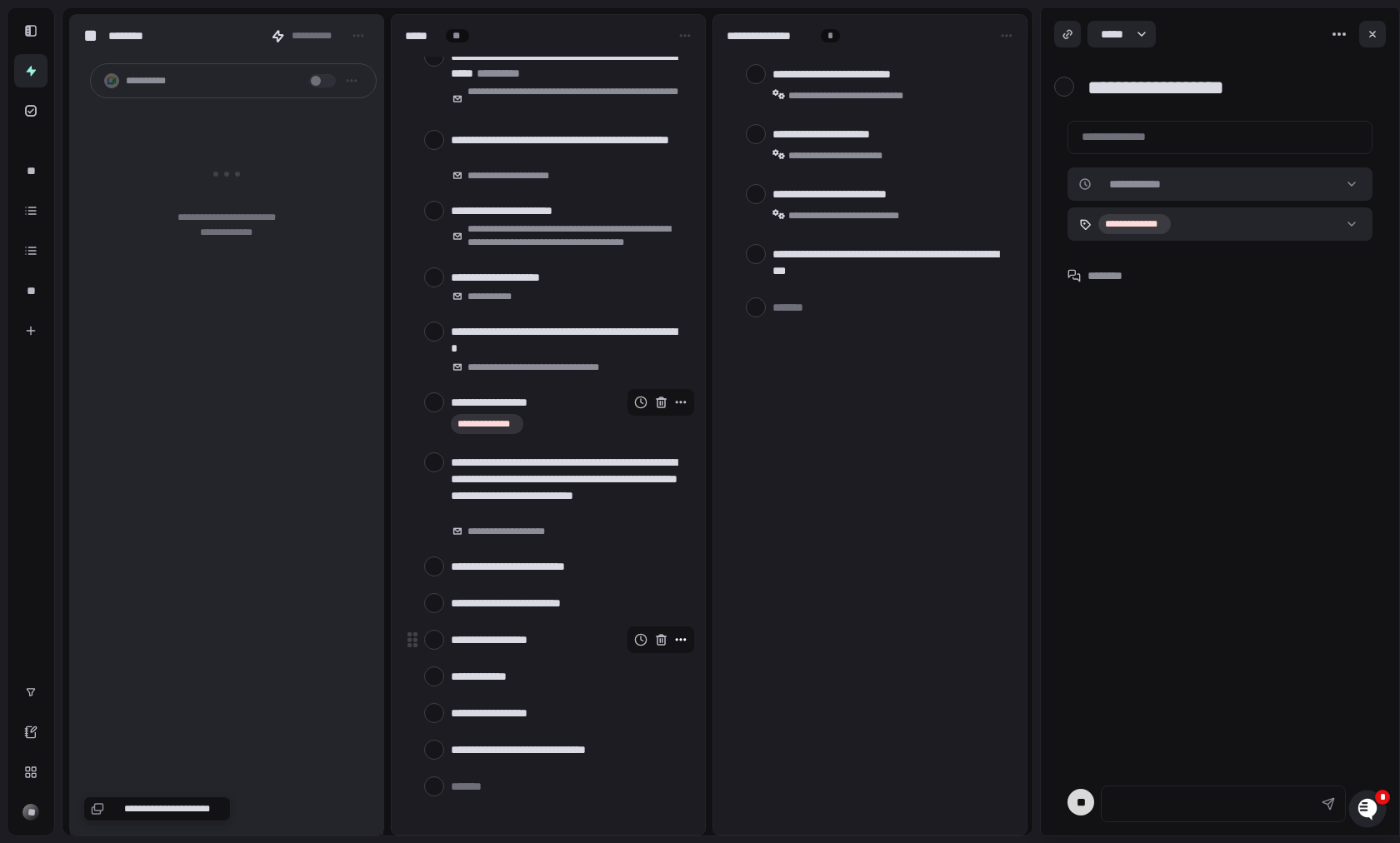 click 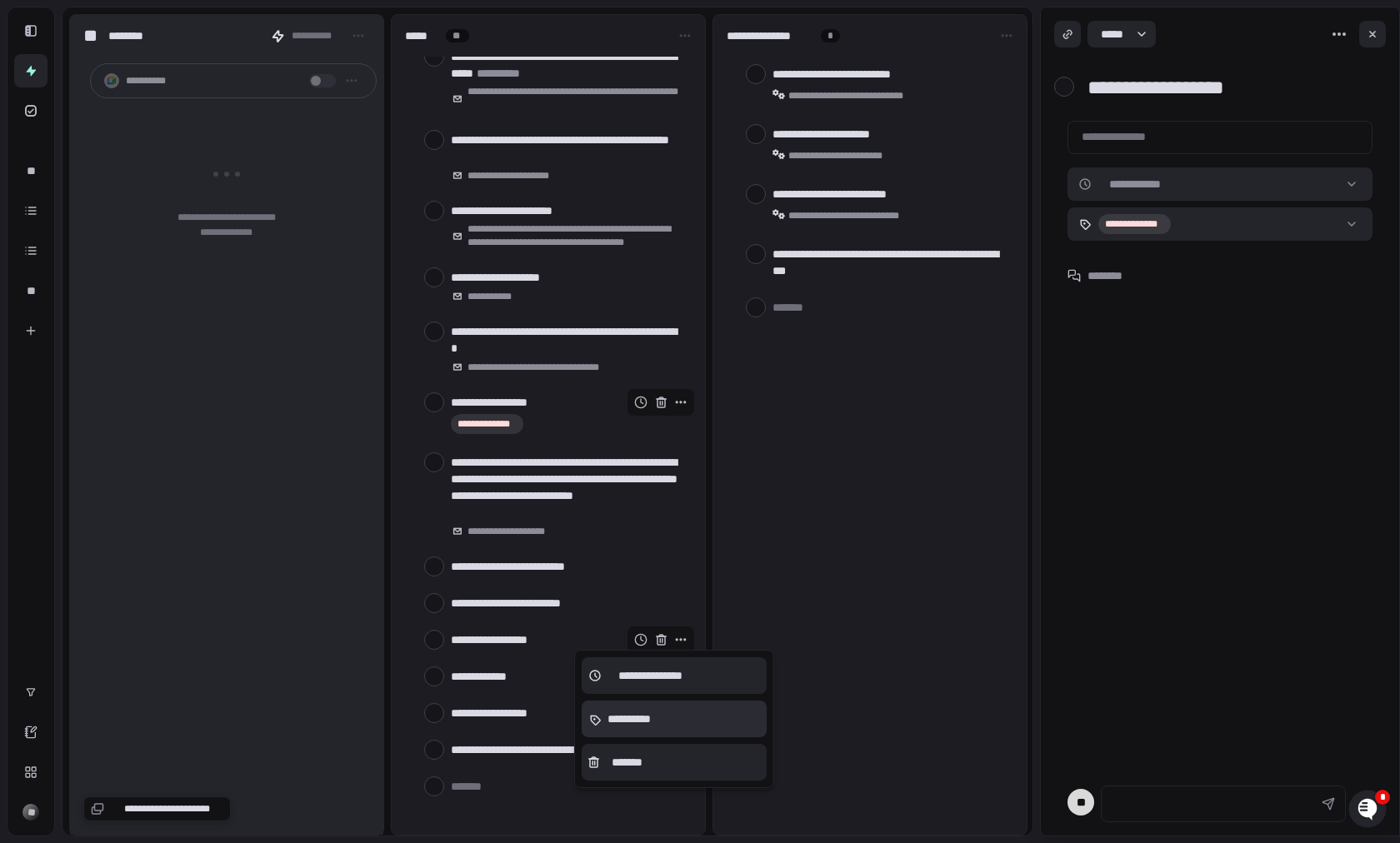 click on "**********" at bounding box center [628, 719] 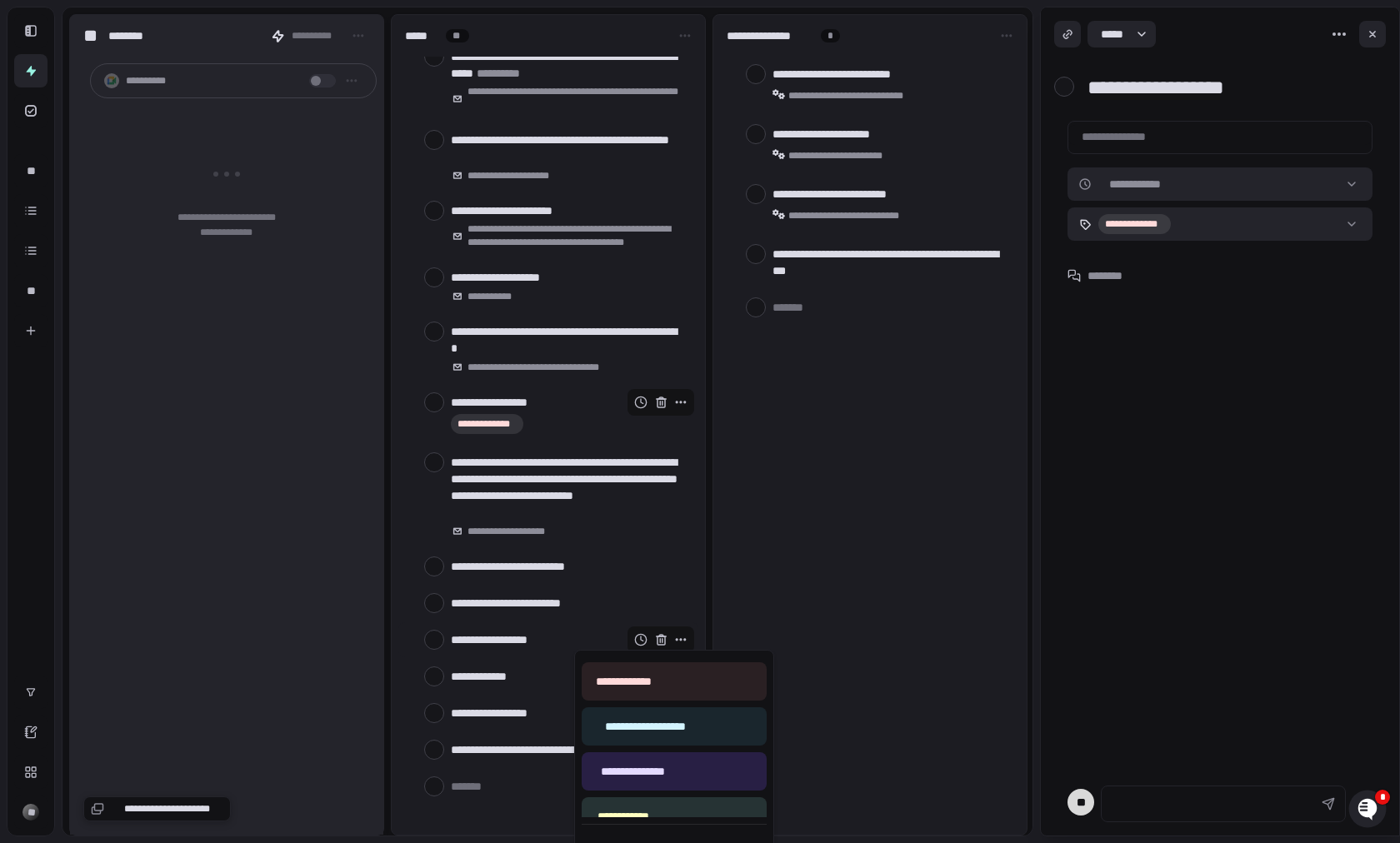 scroll, scrollTop: 44, scrollLeft: 0, axis: vertical 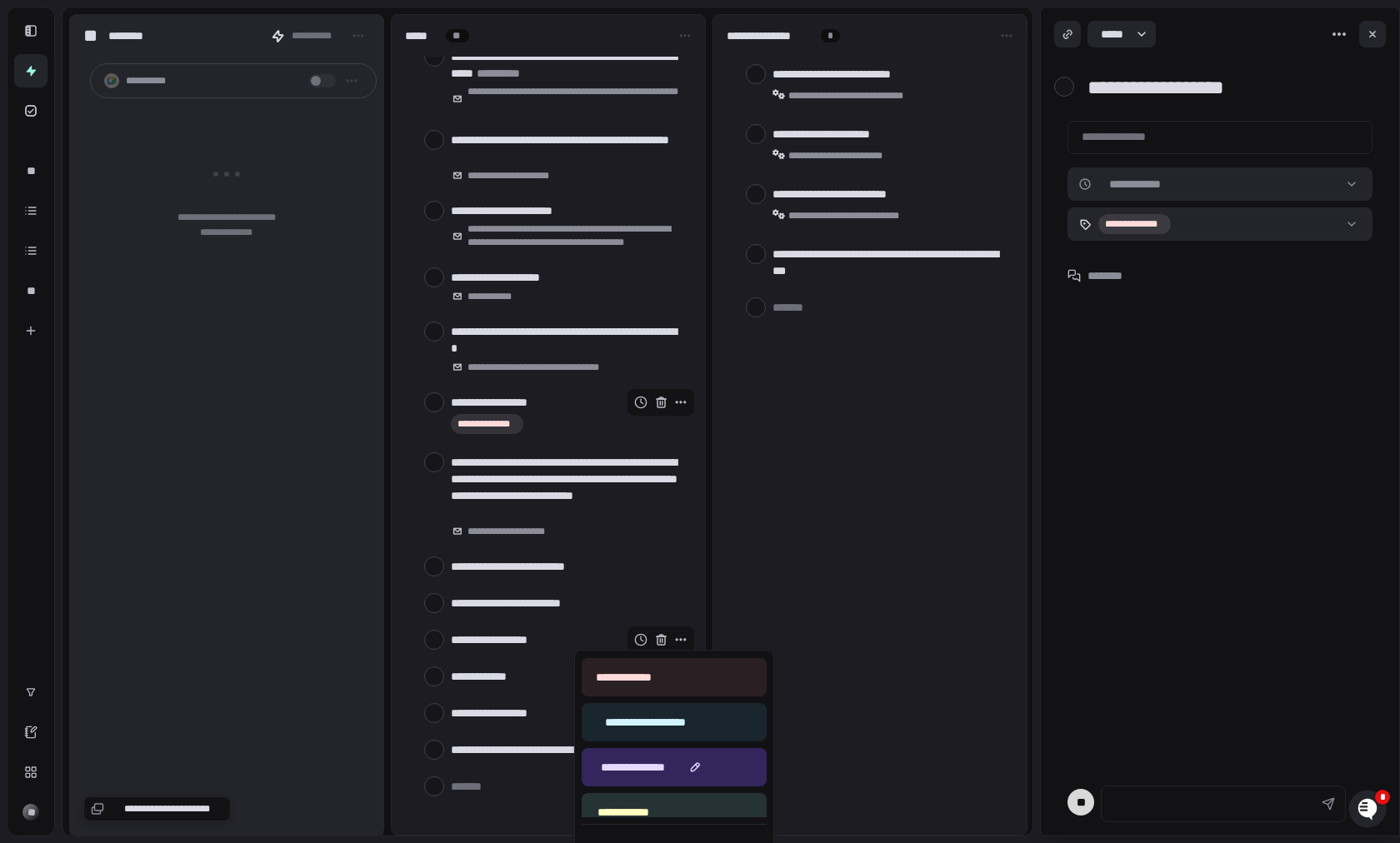 click on "**********" at bounding box center (632, 767) 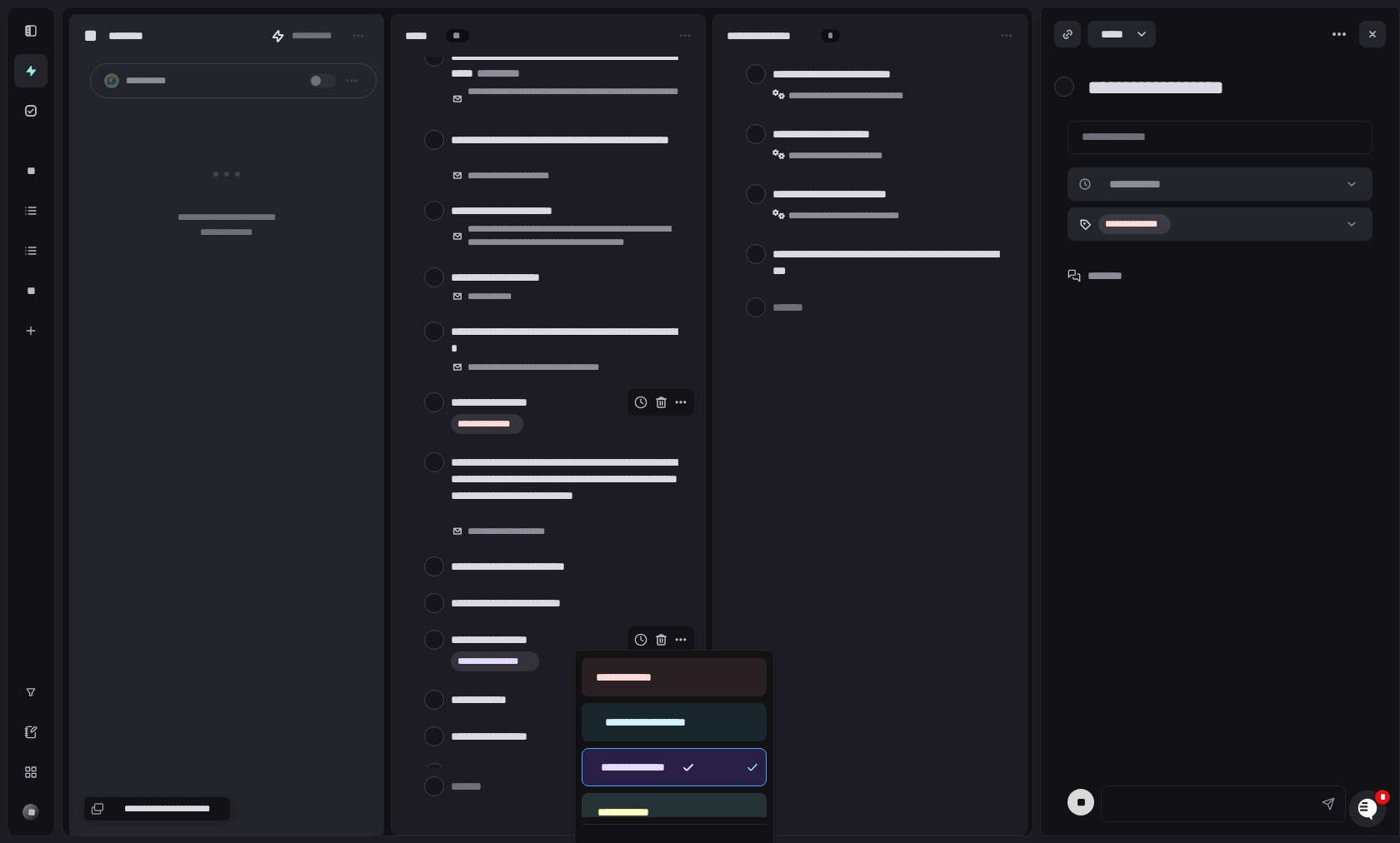 drag, startPoint x: 491, startPoint y: 640, endPoint x: 545, endPoint y: 615, distance: 59.5063 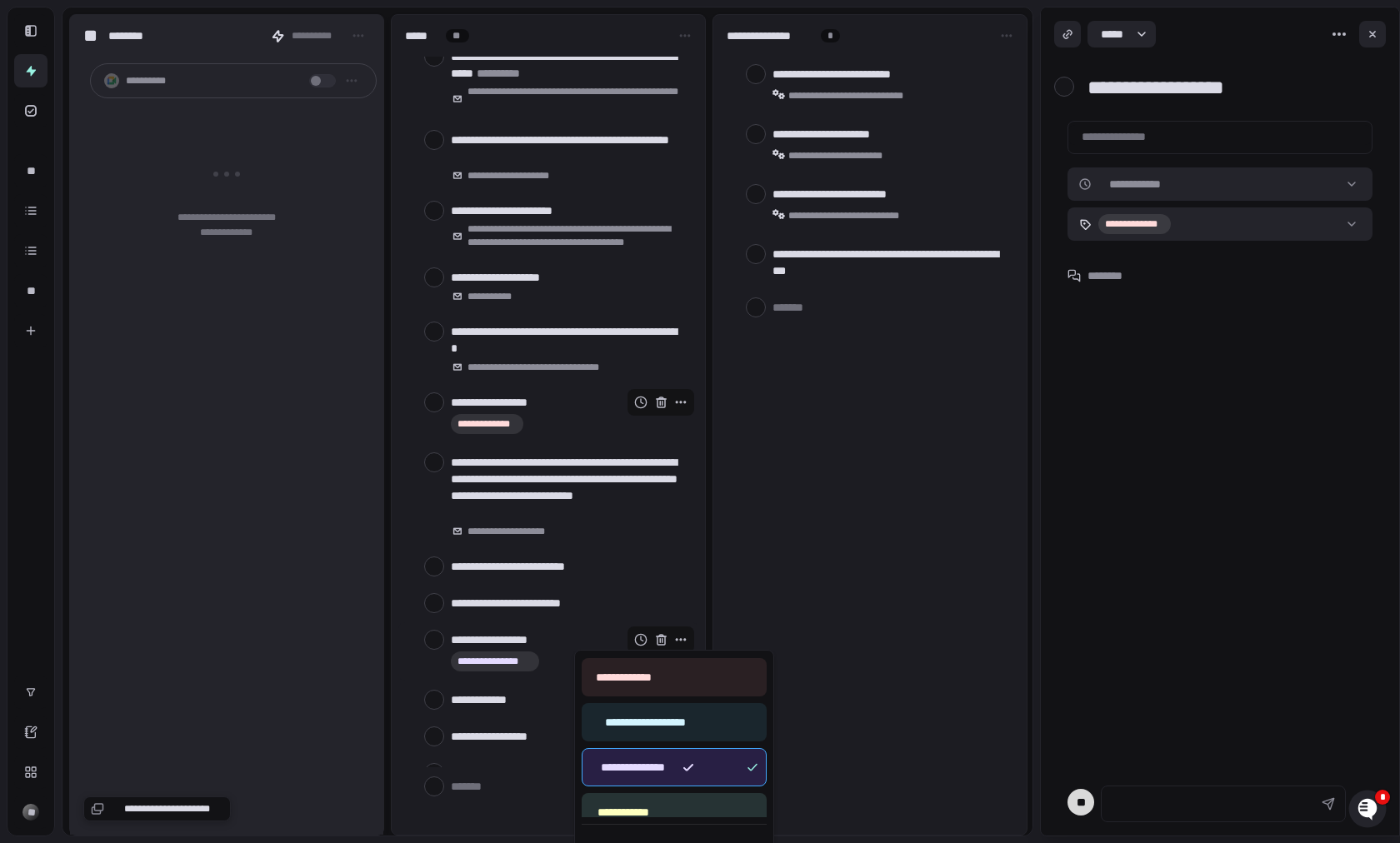 click at bounding box center (700, 422) 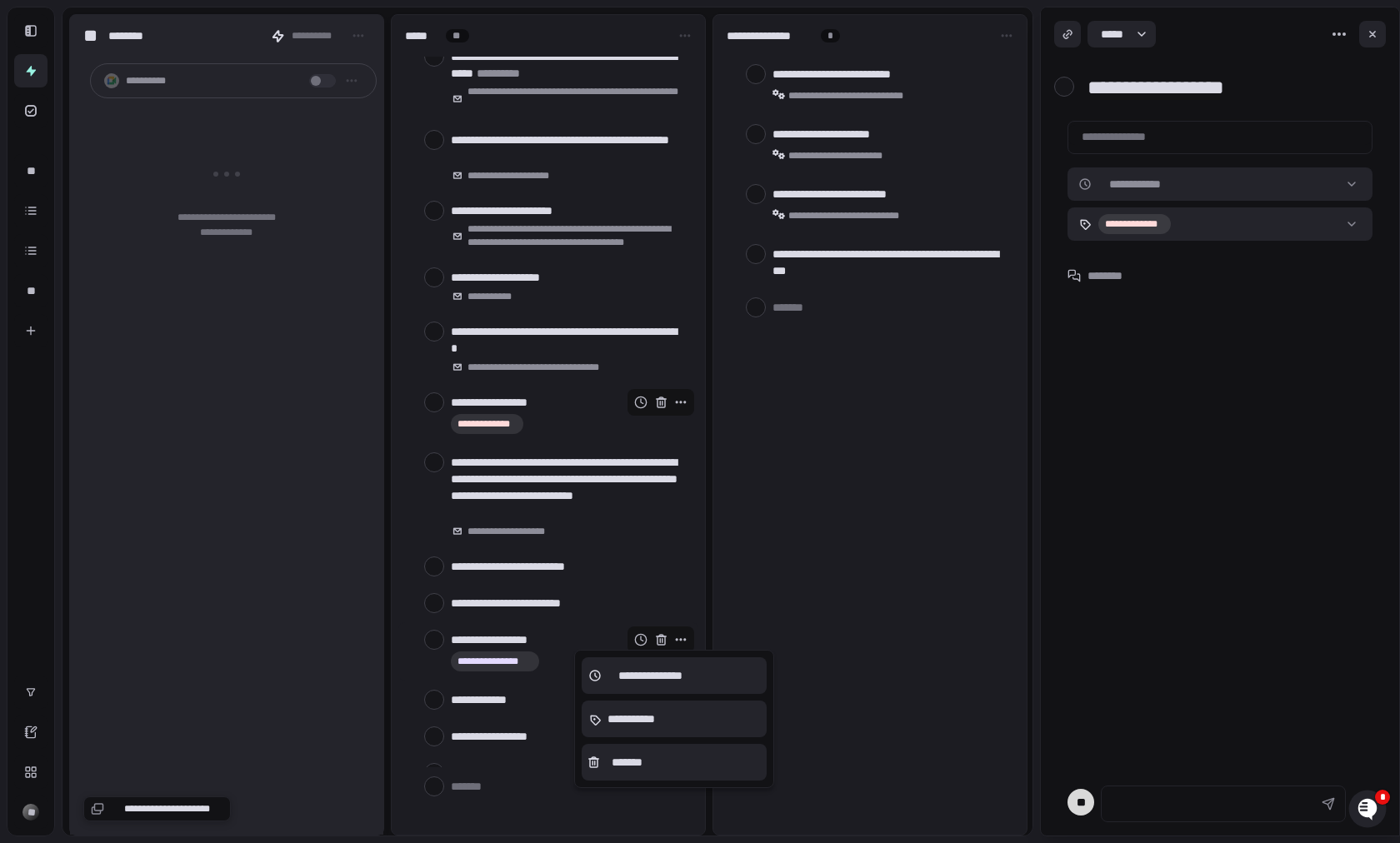 drag, startPoint x: 560, startPoint y: 641, endPoint x: 559, endPoint y: 571, distance: 70.00714 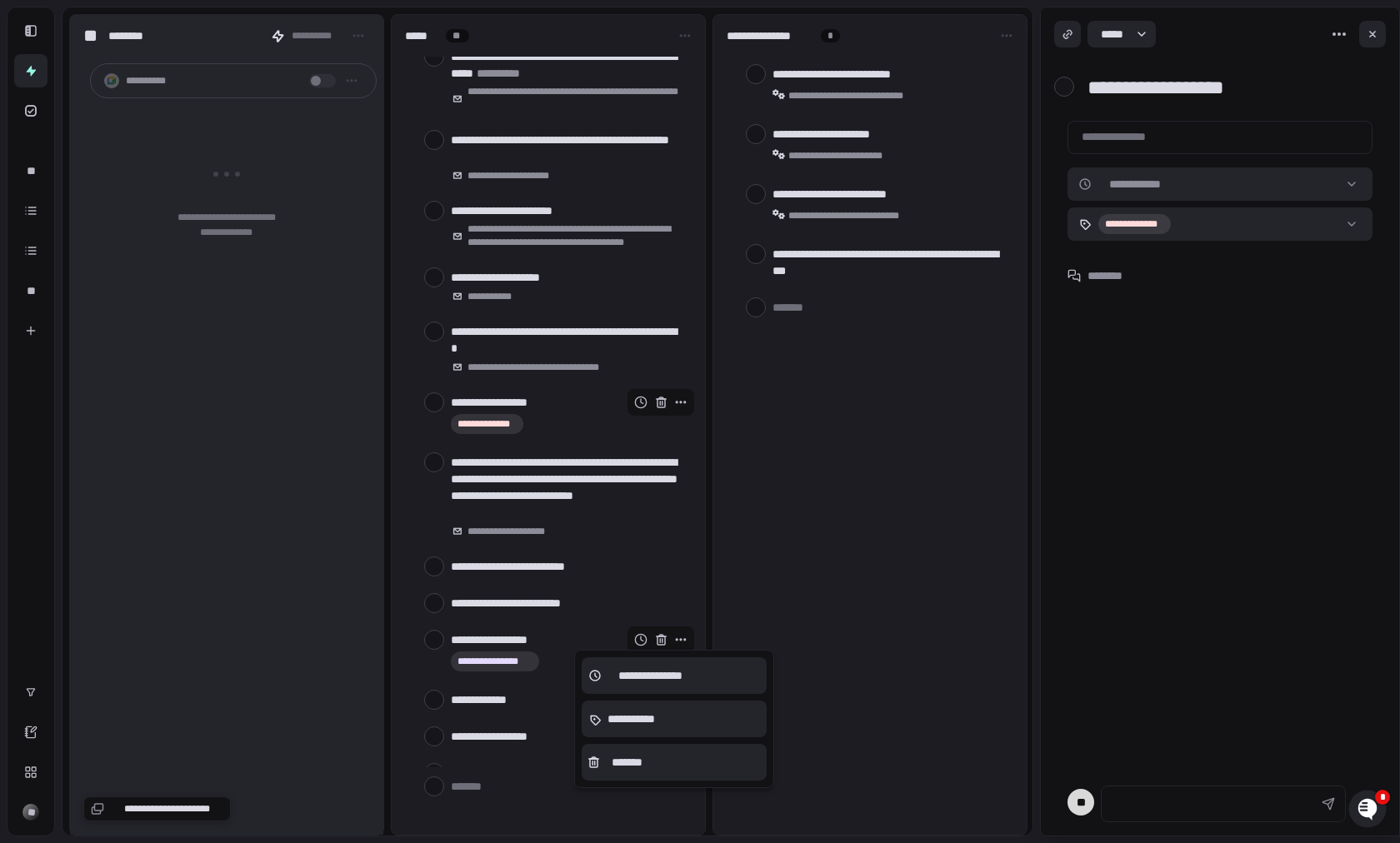 click at bounding box center [700, 422] 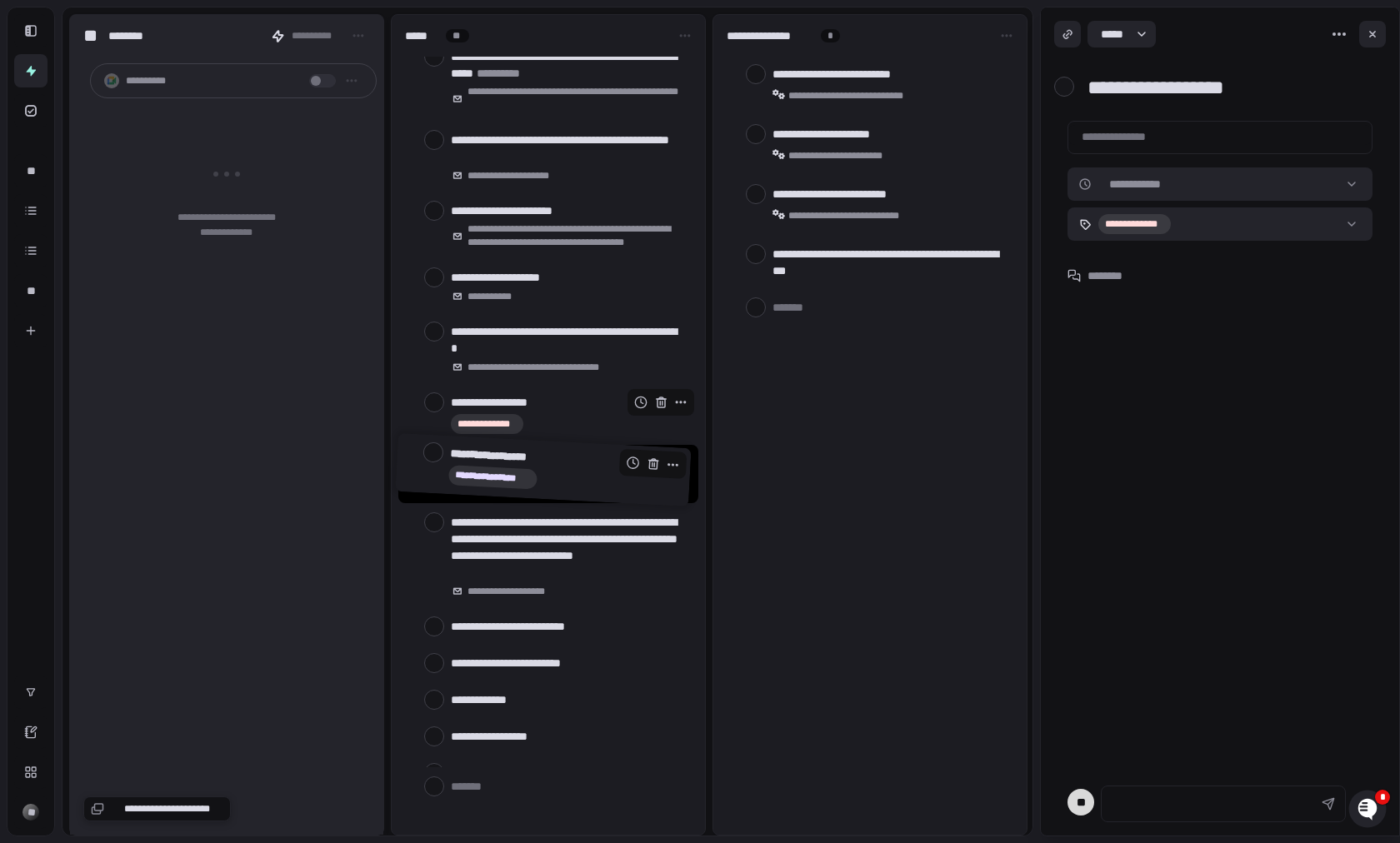 drag, startPoint x: 554, startPoint y: 645, endPoint x: 552, endPoint y: 463, distance: 182.01099 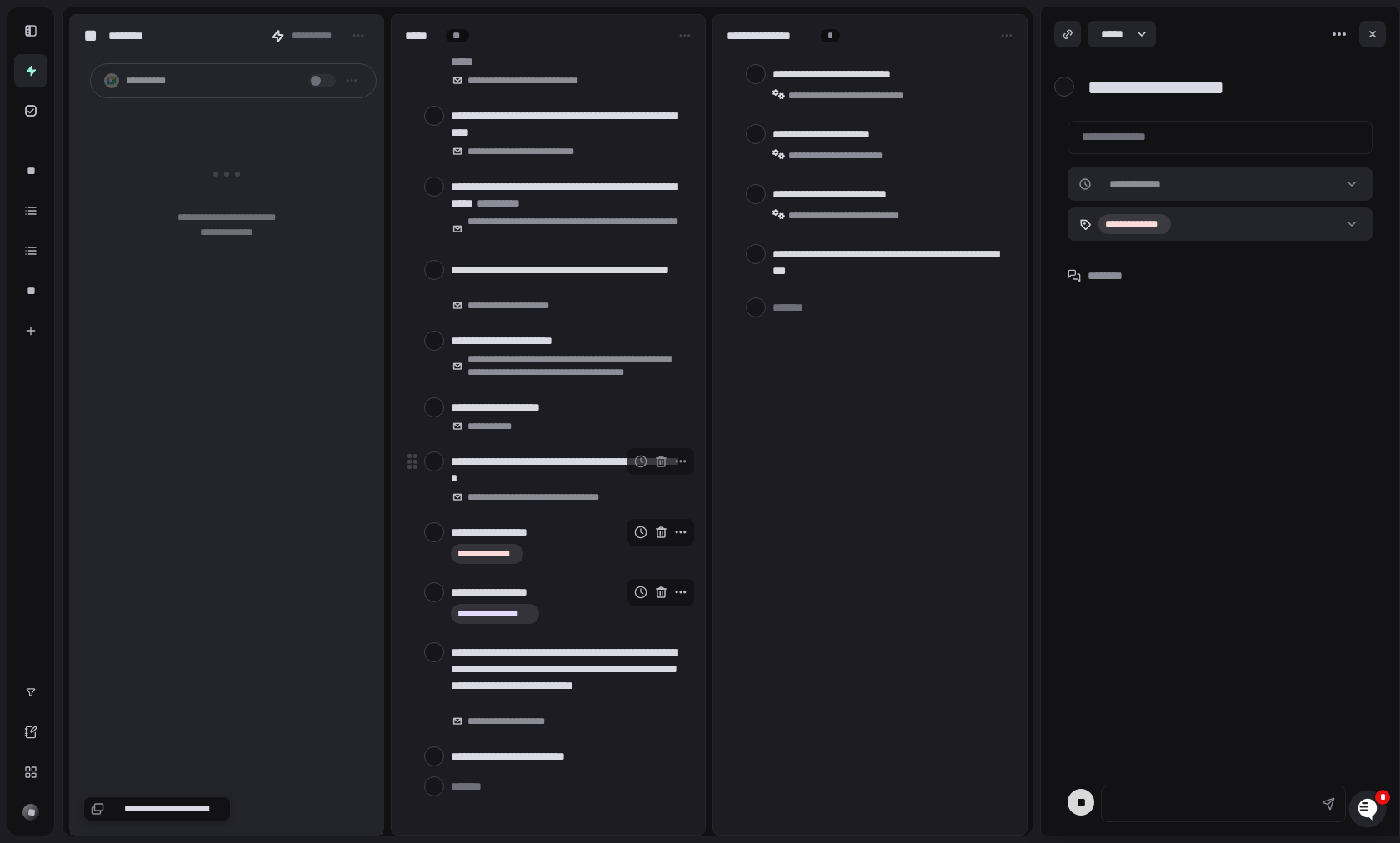scroll, scrollTop: 316, scrollLeft: 0, axis: vertical 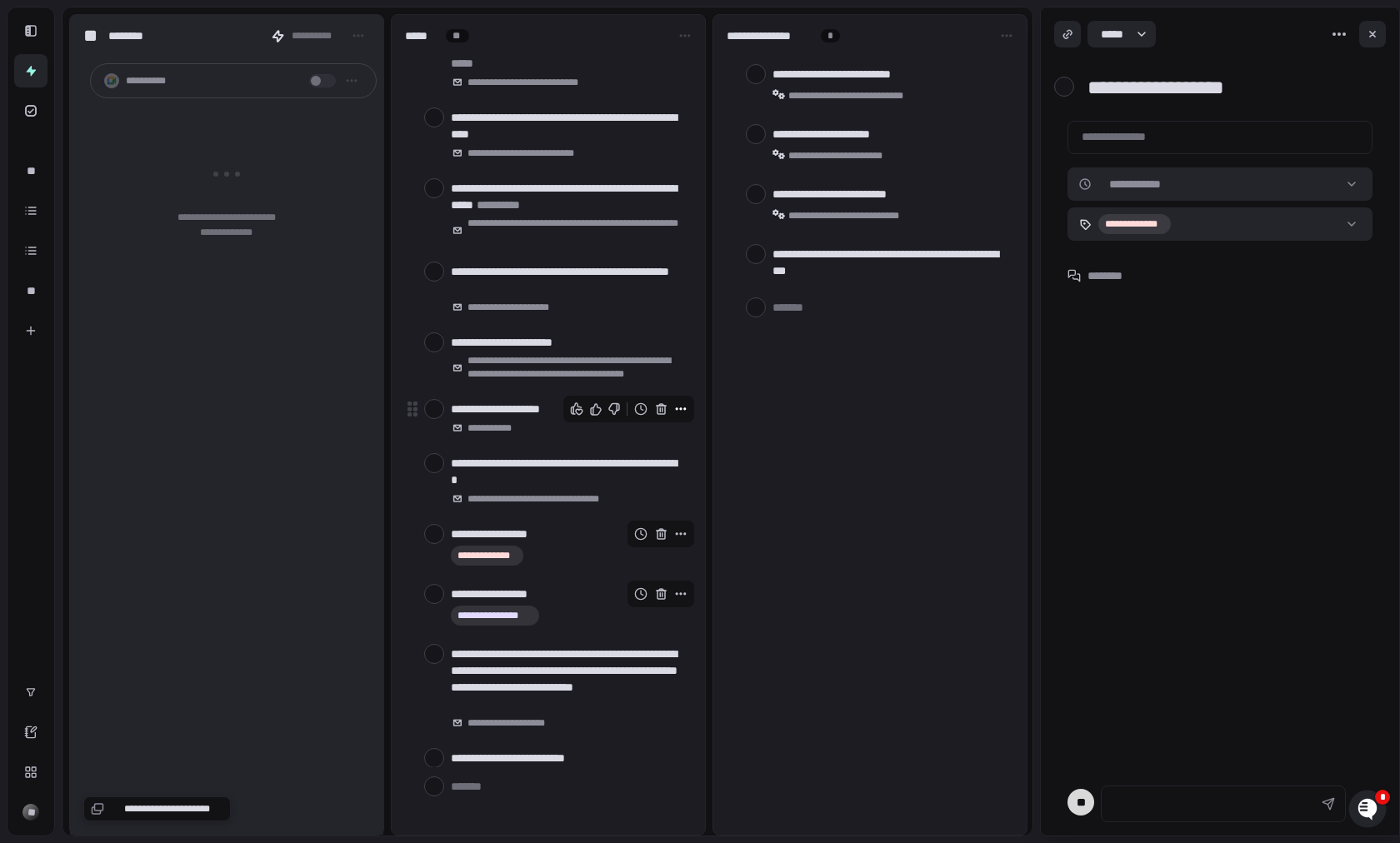 click at bounding box center (681, 409) 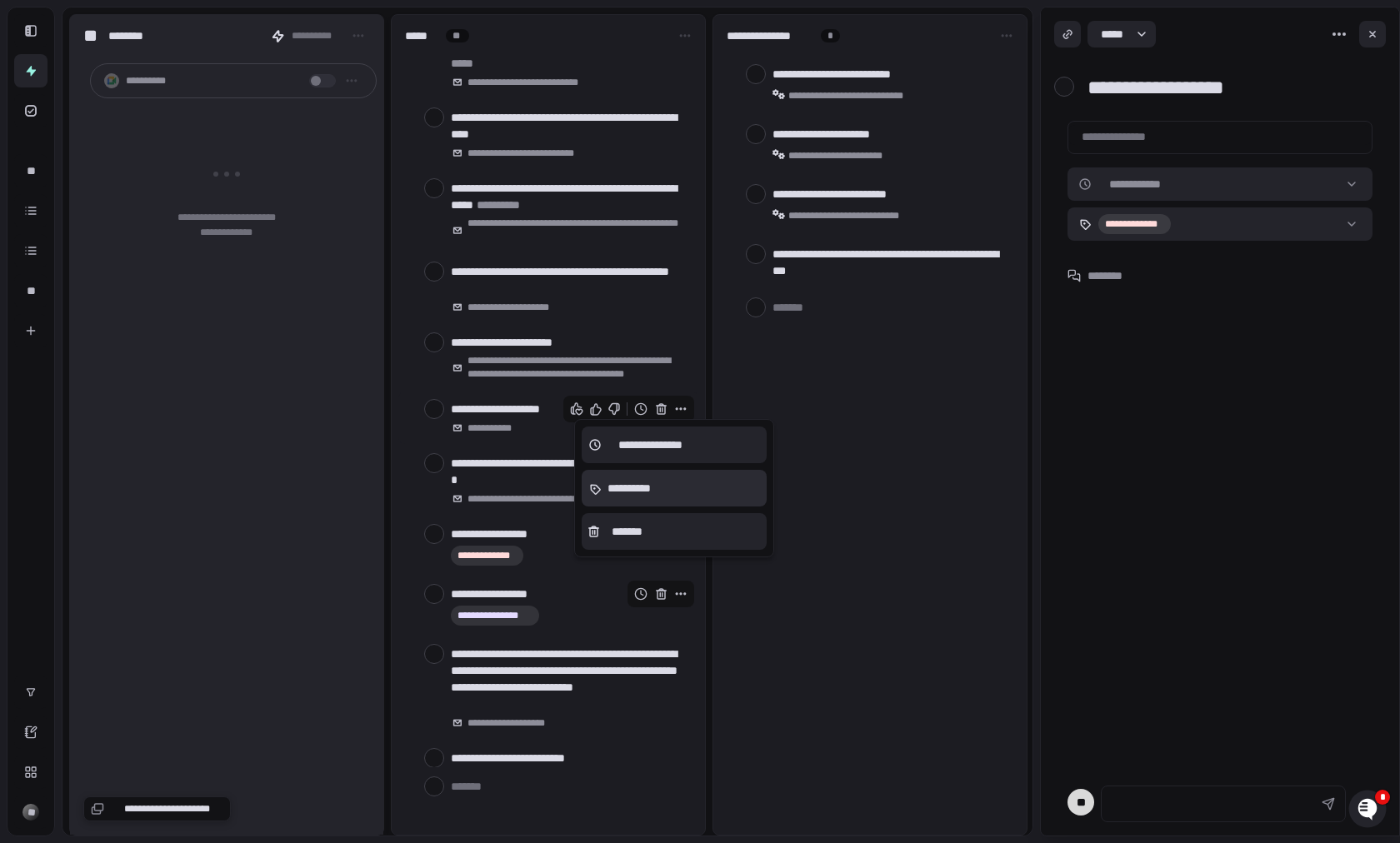 click on "**********" at bounding box center [628, 488] 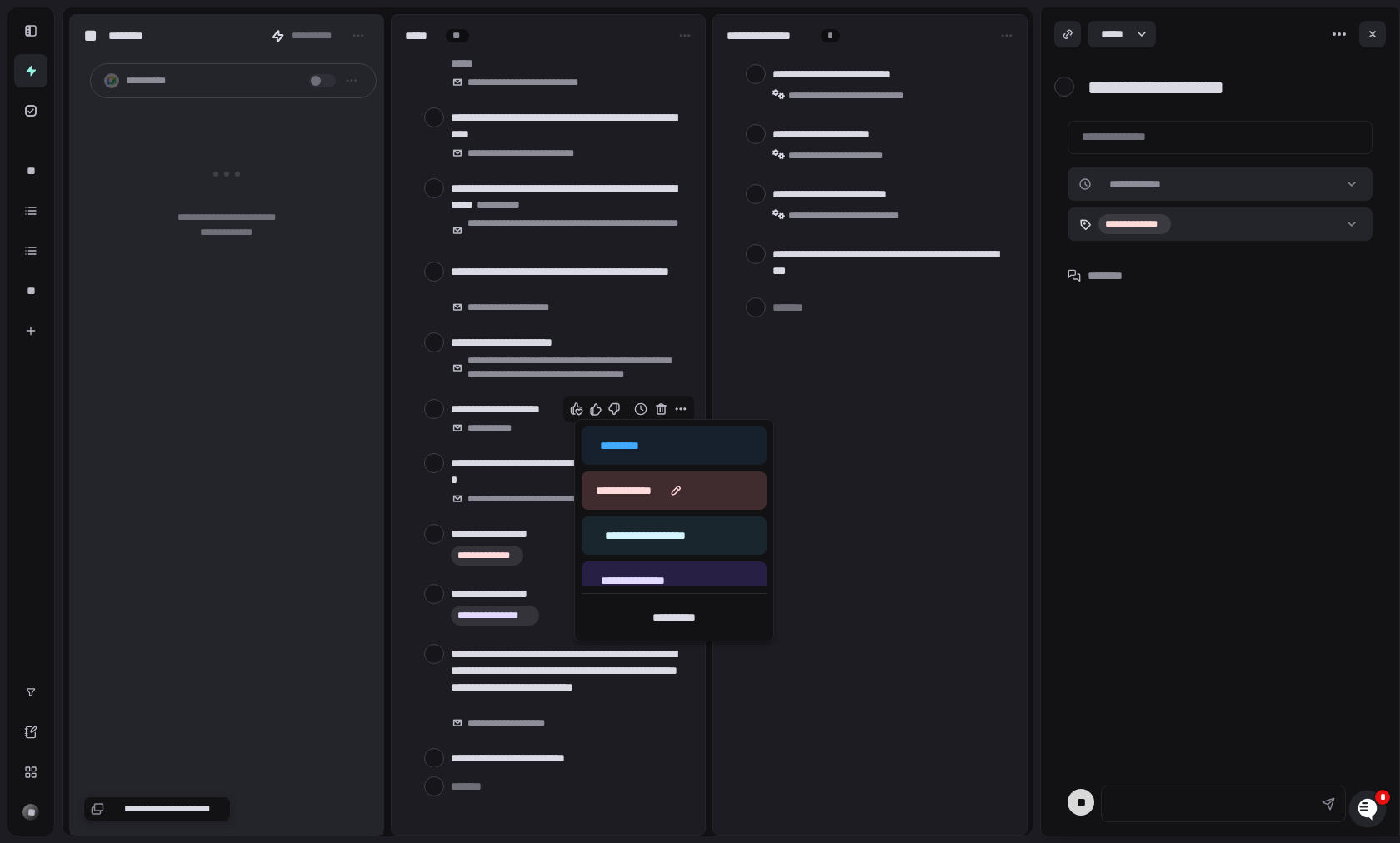 click on "**********" at bounding box center [623, 491] 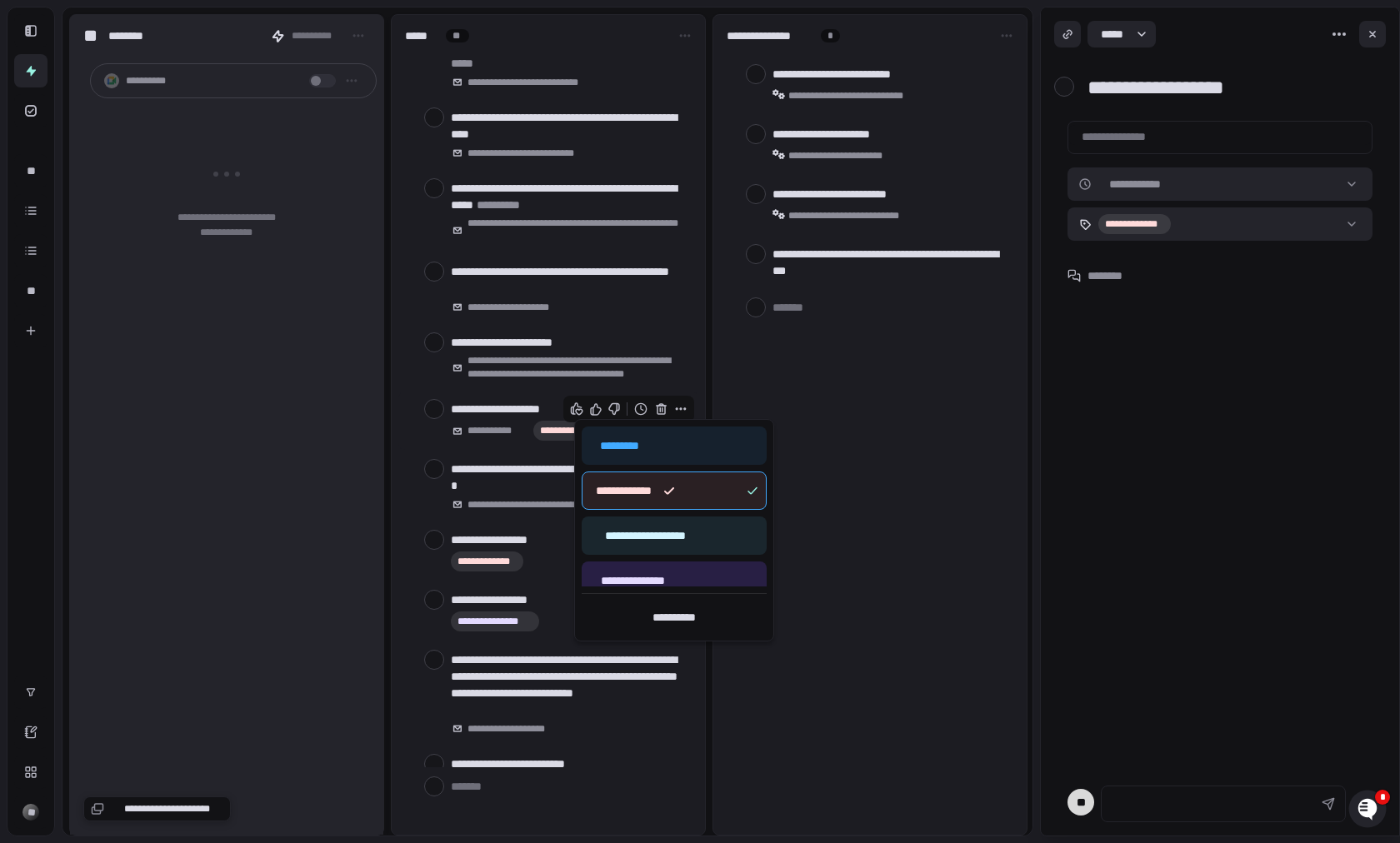 click at bounding box center [700, 422] 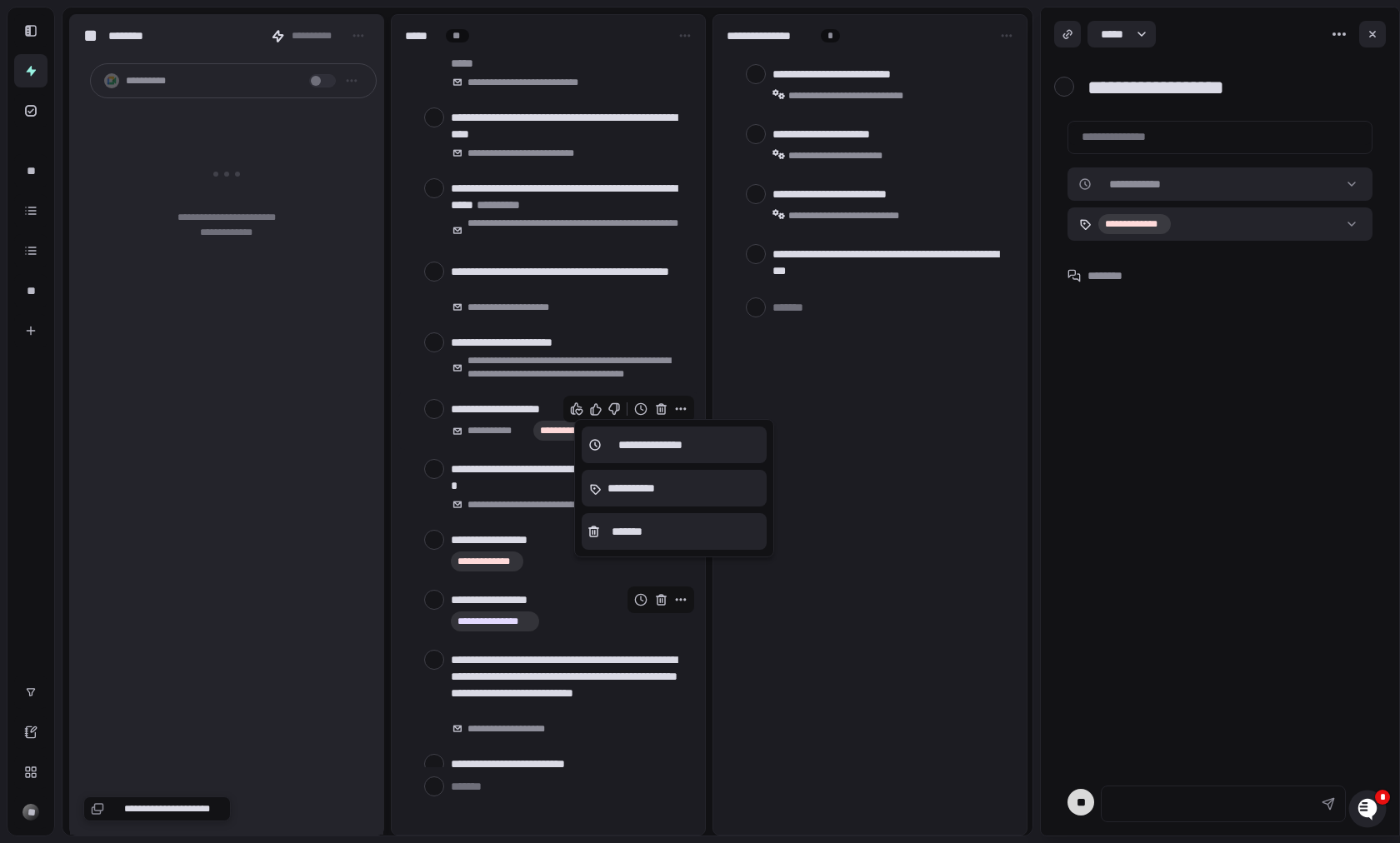 click at bounding box center (700, 422) 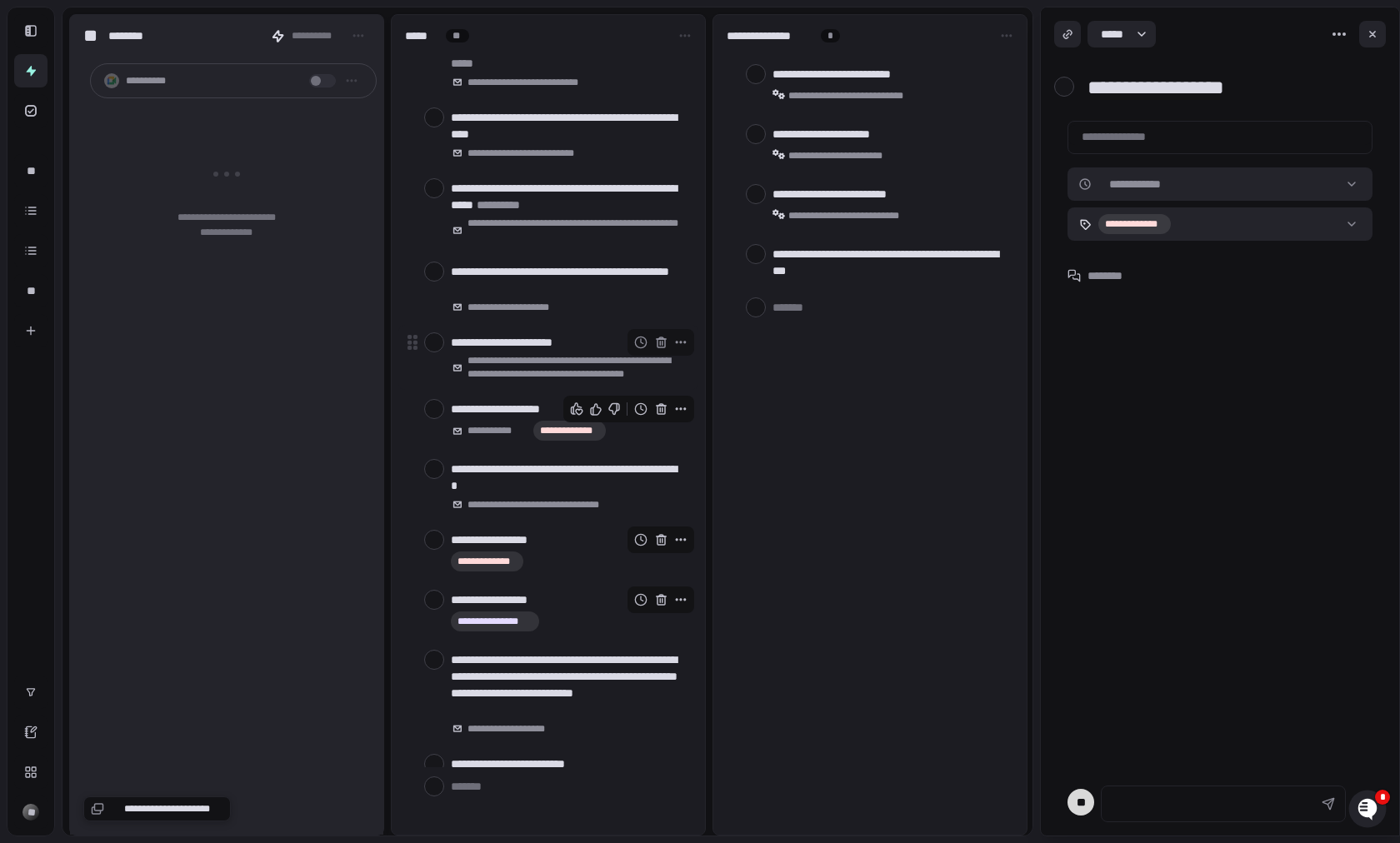 click on "**********" at bounding box center [576, 367] 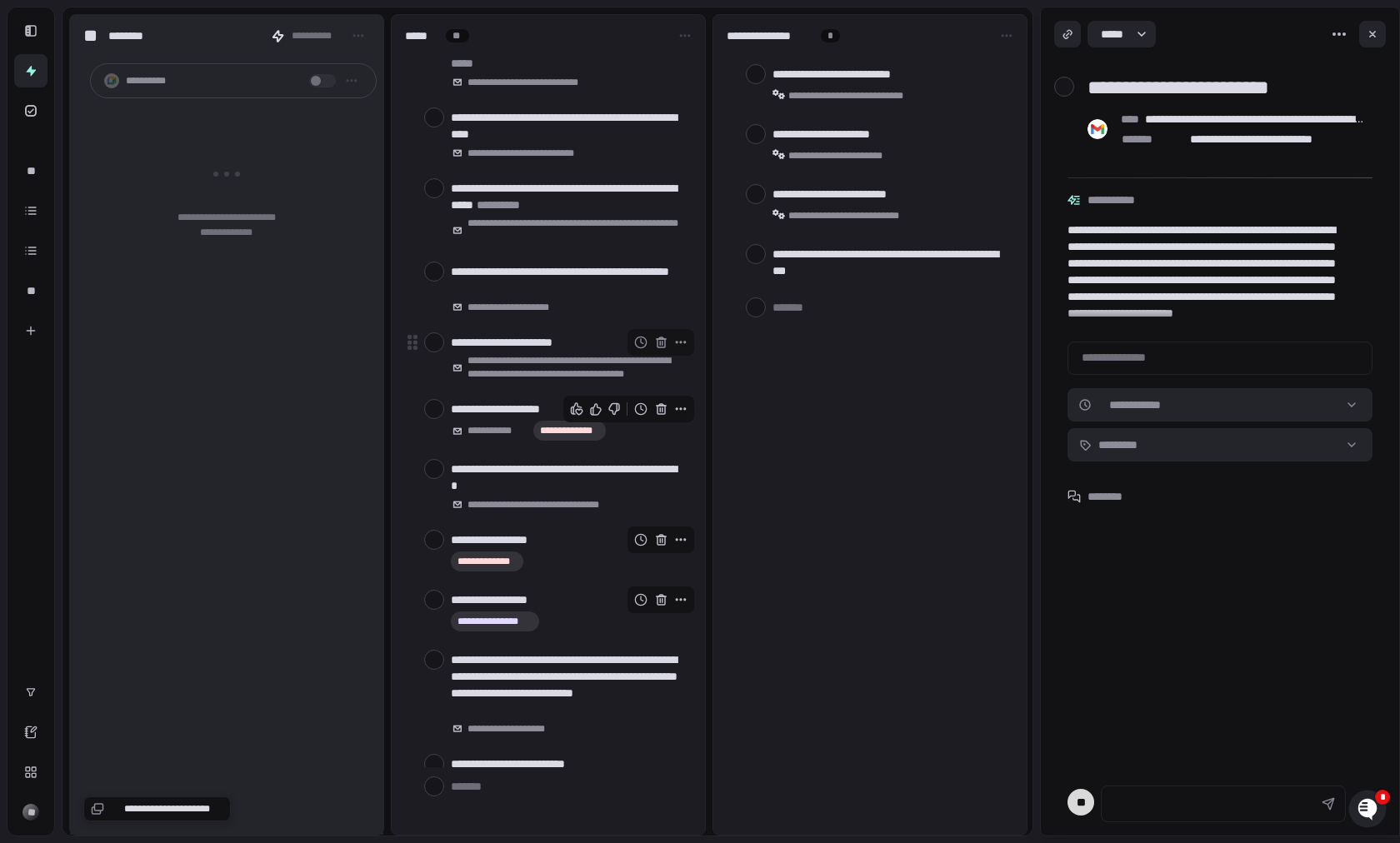 click on "**********" at bounding box center [576, 367] 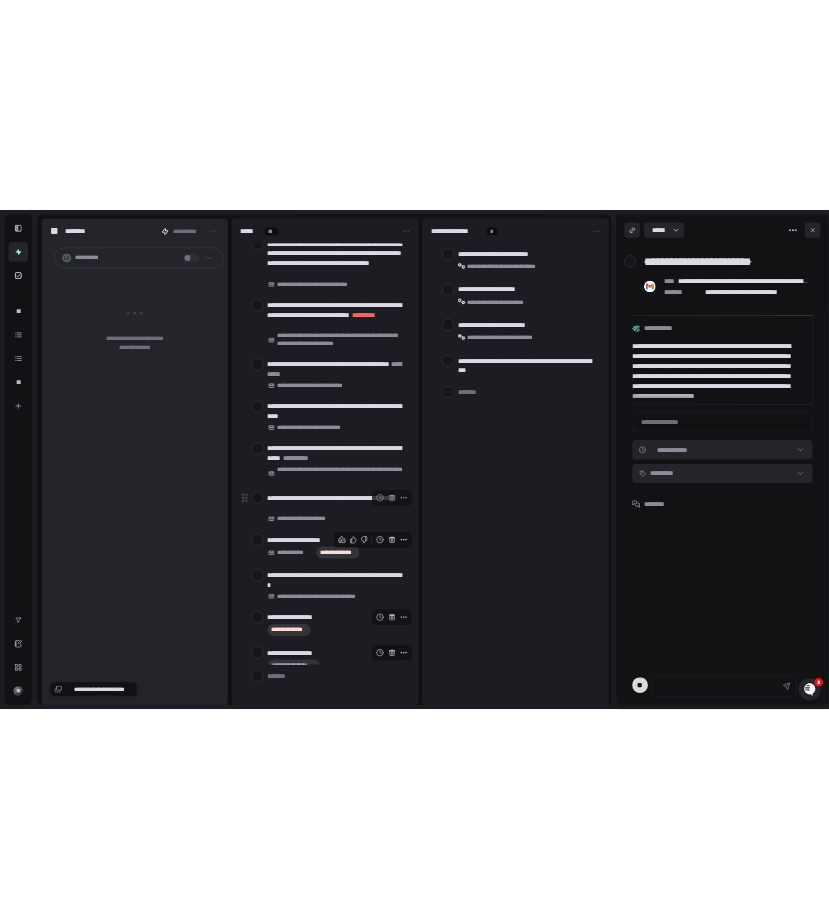scroll, scrollTop: 0, scrollLeft: 0, axis: both 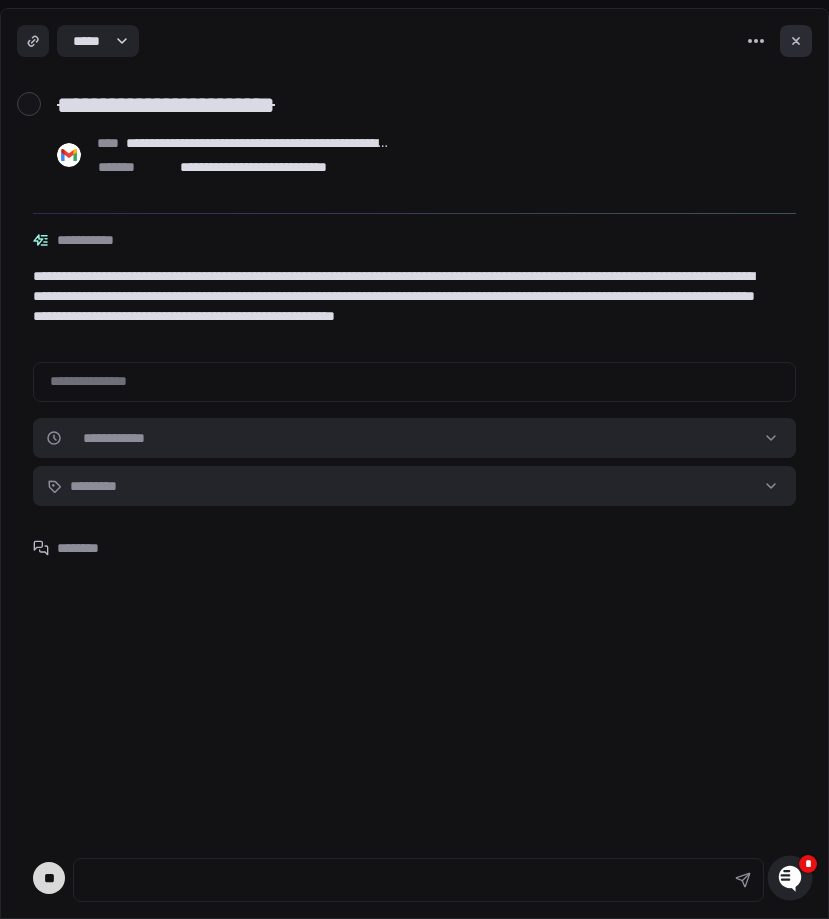 click at bounding box center [796, 41] 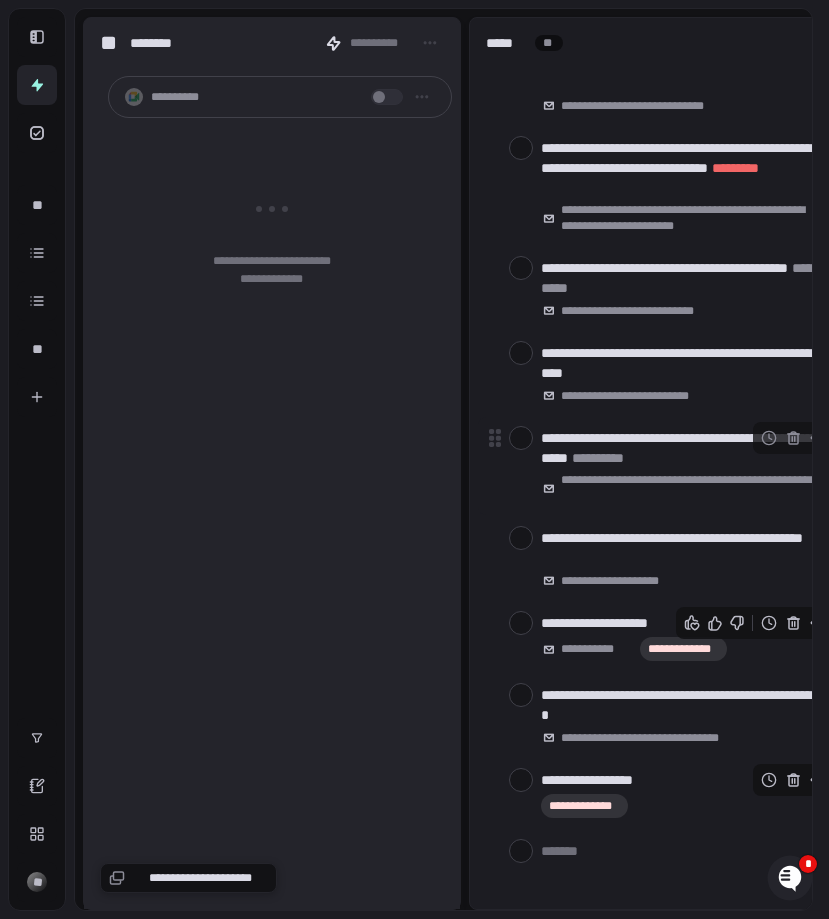 scroll, scrollTop: 0, scrollLeft: 0, axis: both 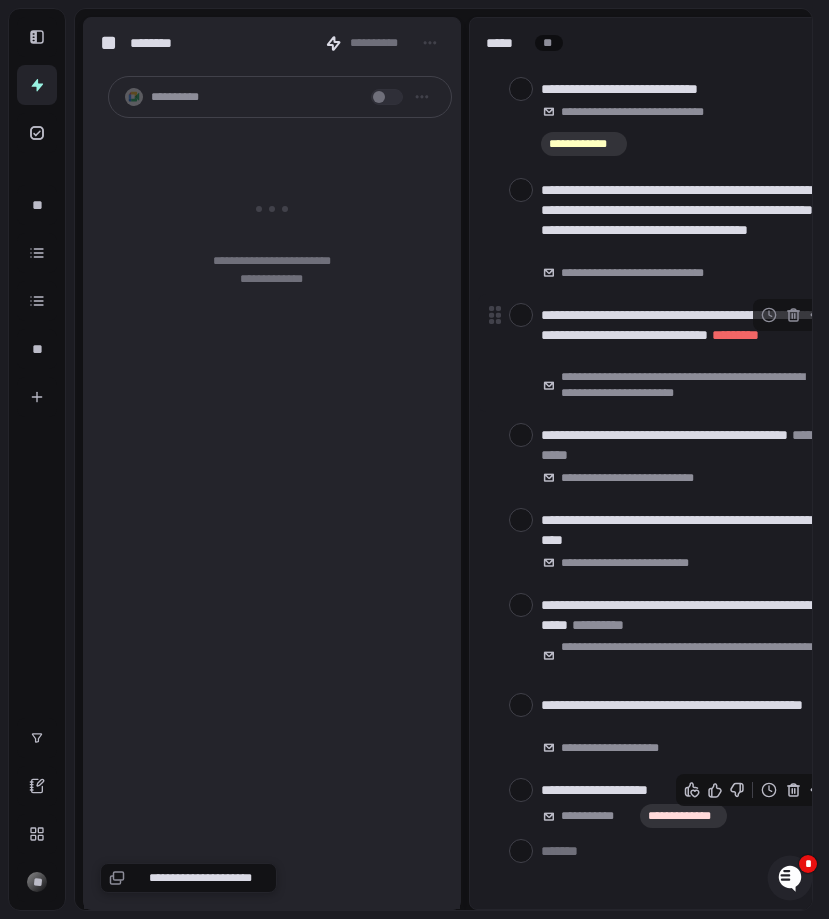 click on "**********" at bounding box center (681, 335) 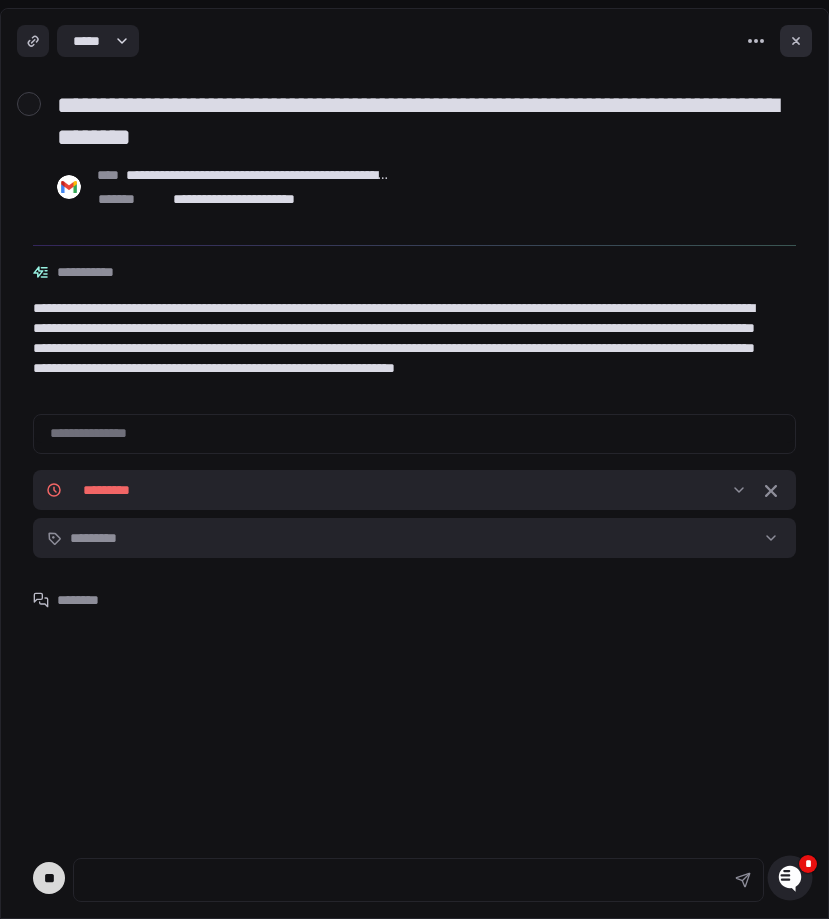 click at bounding box center (796, 41) 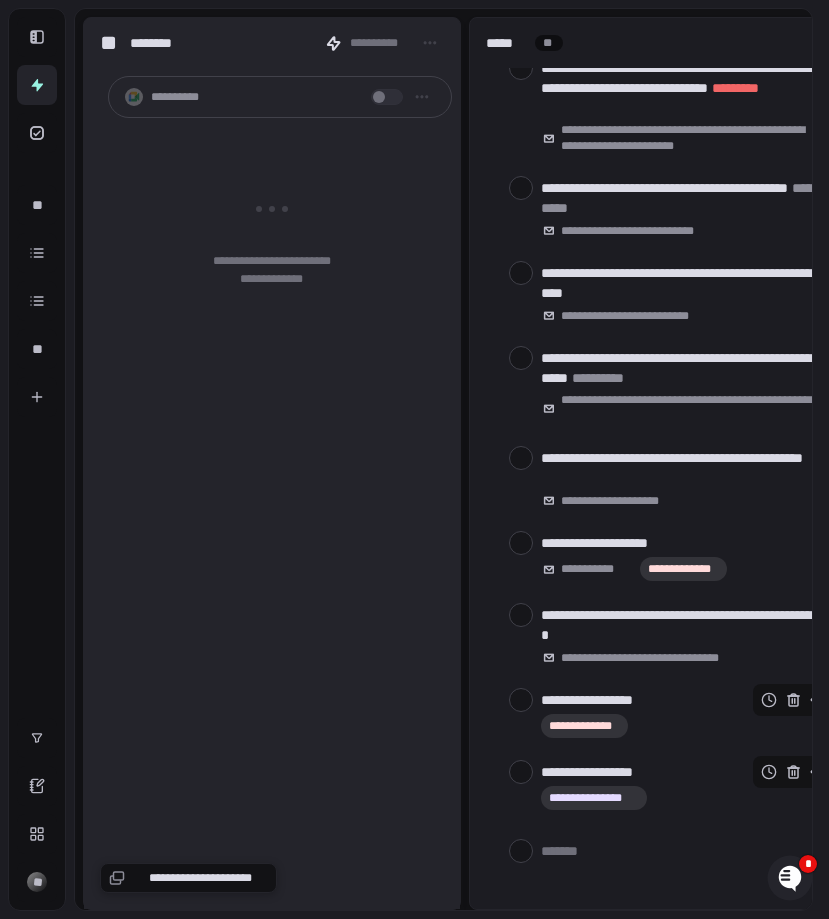 scroll, scrollTop: 0, scrollLeft: 0, axis: both 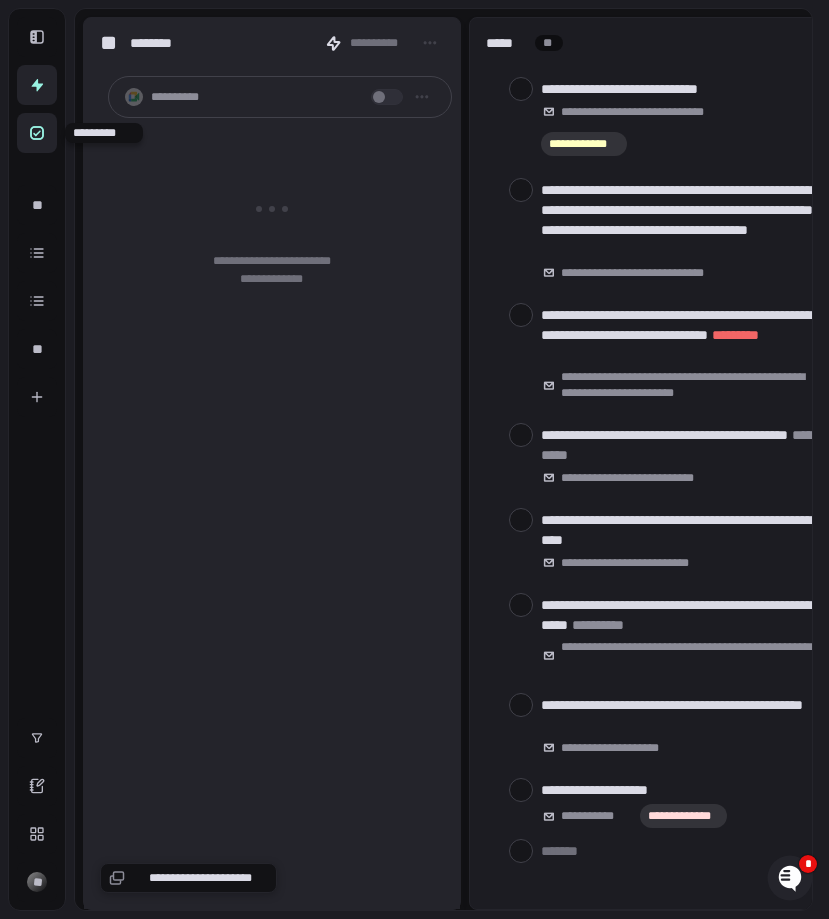 click at bounding box center [37, 133] 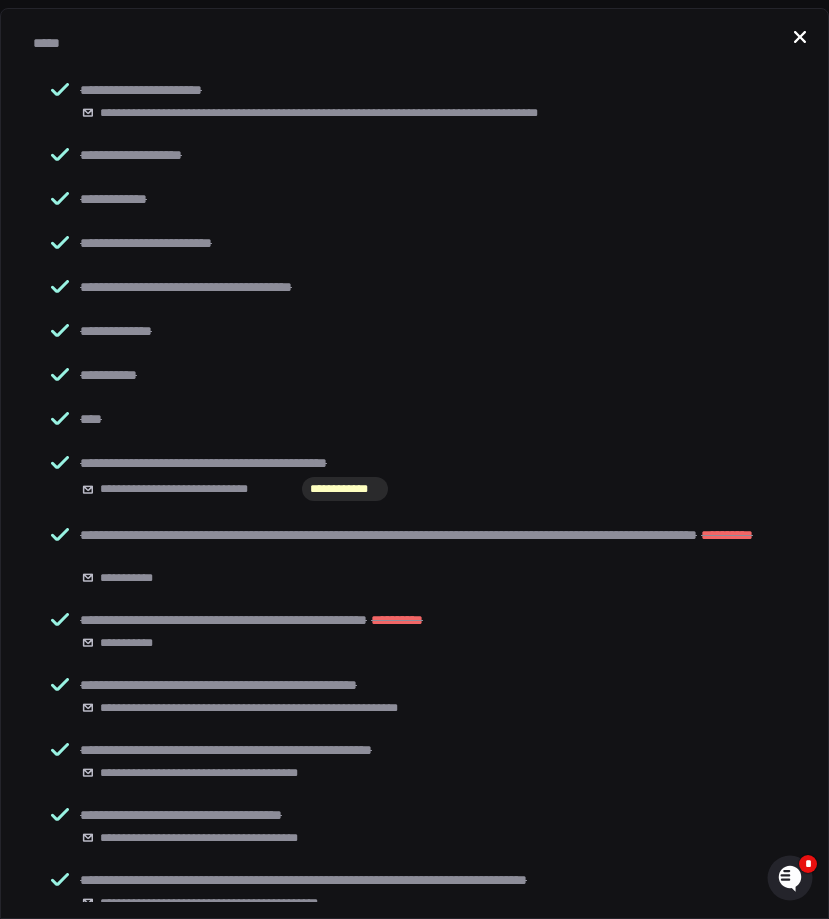 click 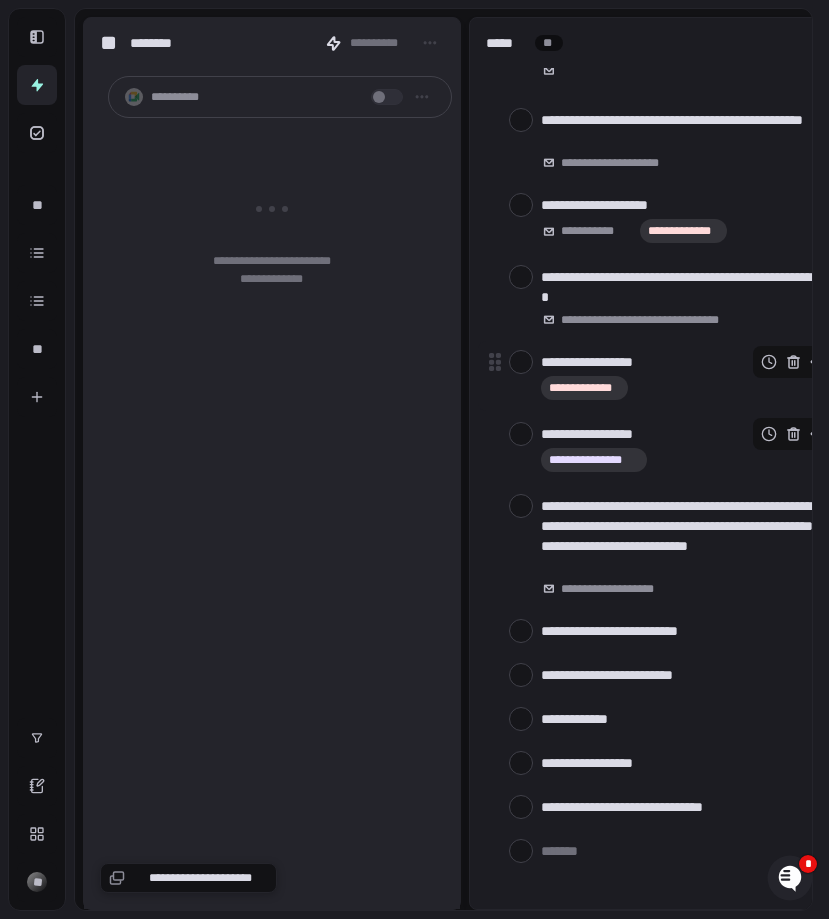 scroll, scrollTop: 0, scrollLeft: 0, axis: both 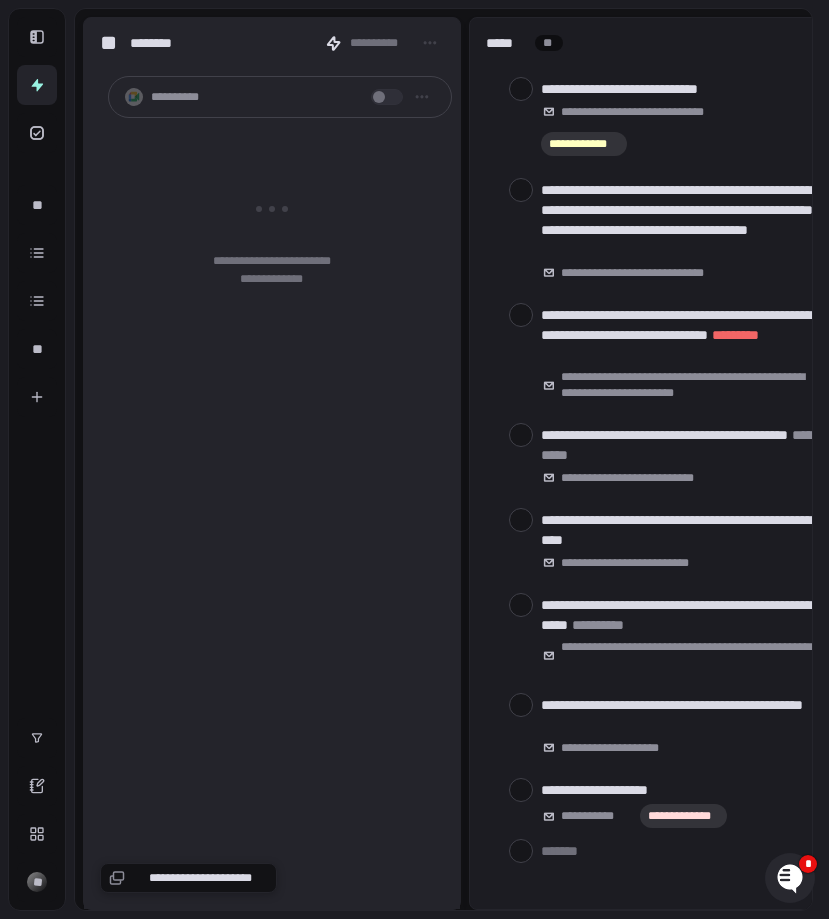 click 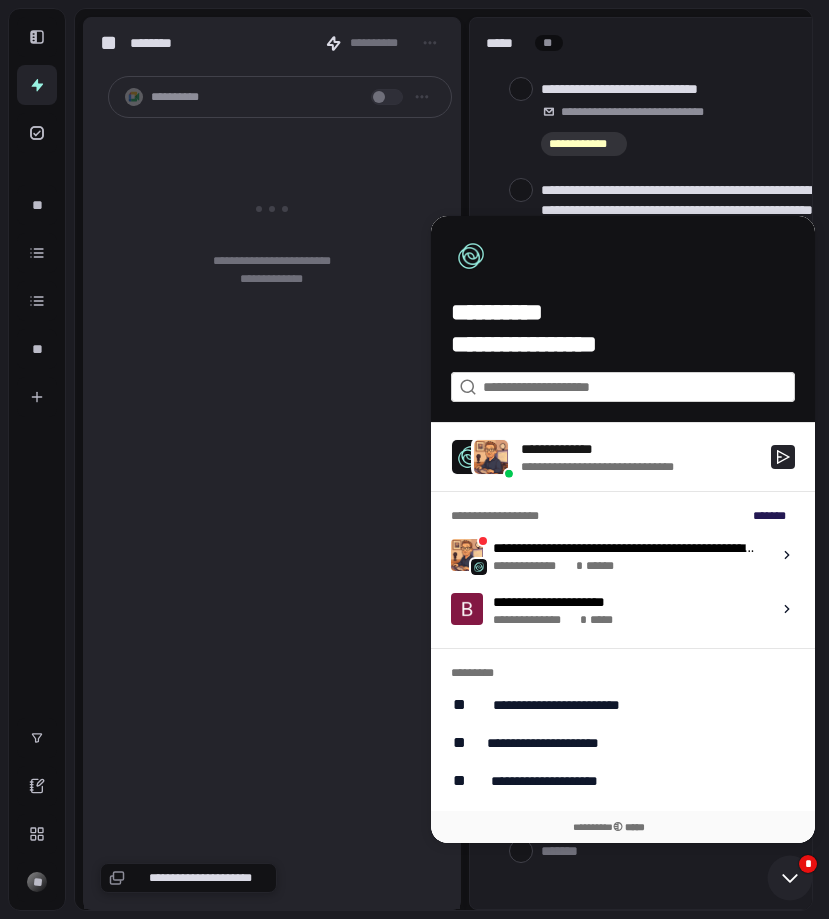 click on "**********" at bounding box center [272, 223] 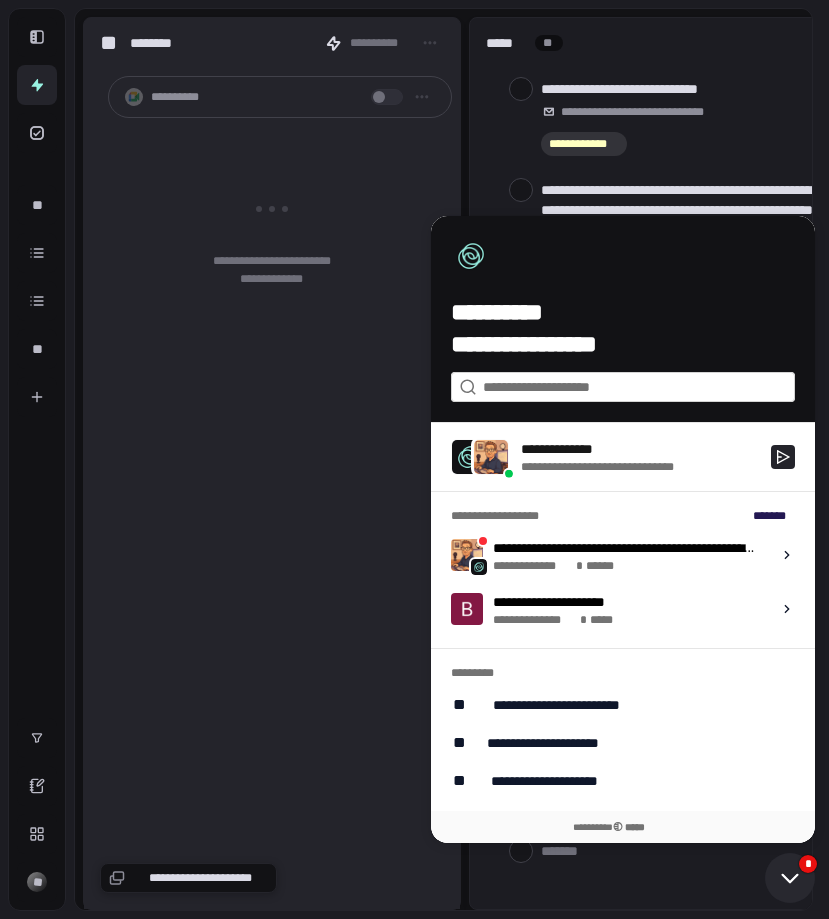 click 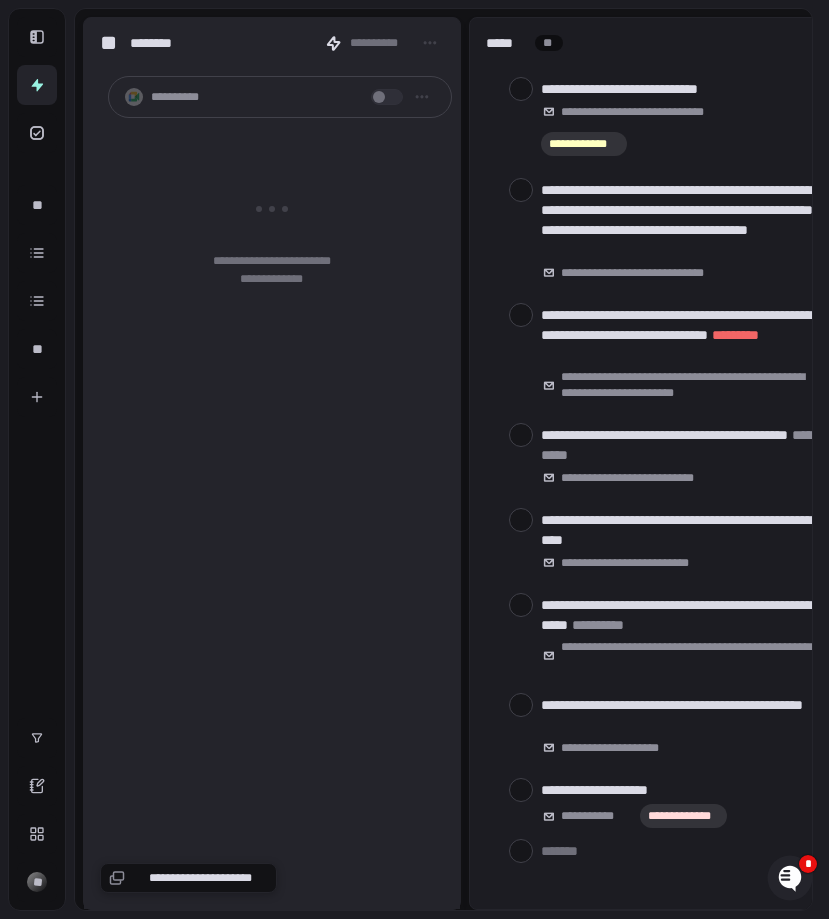 type 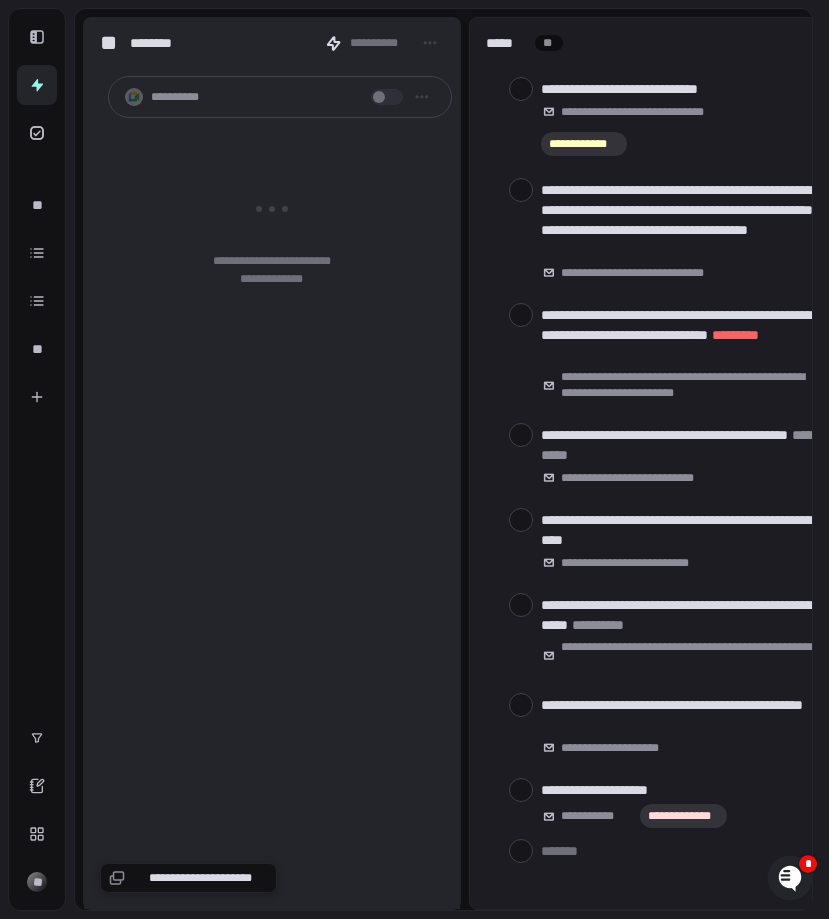 type on "*" 